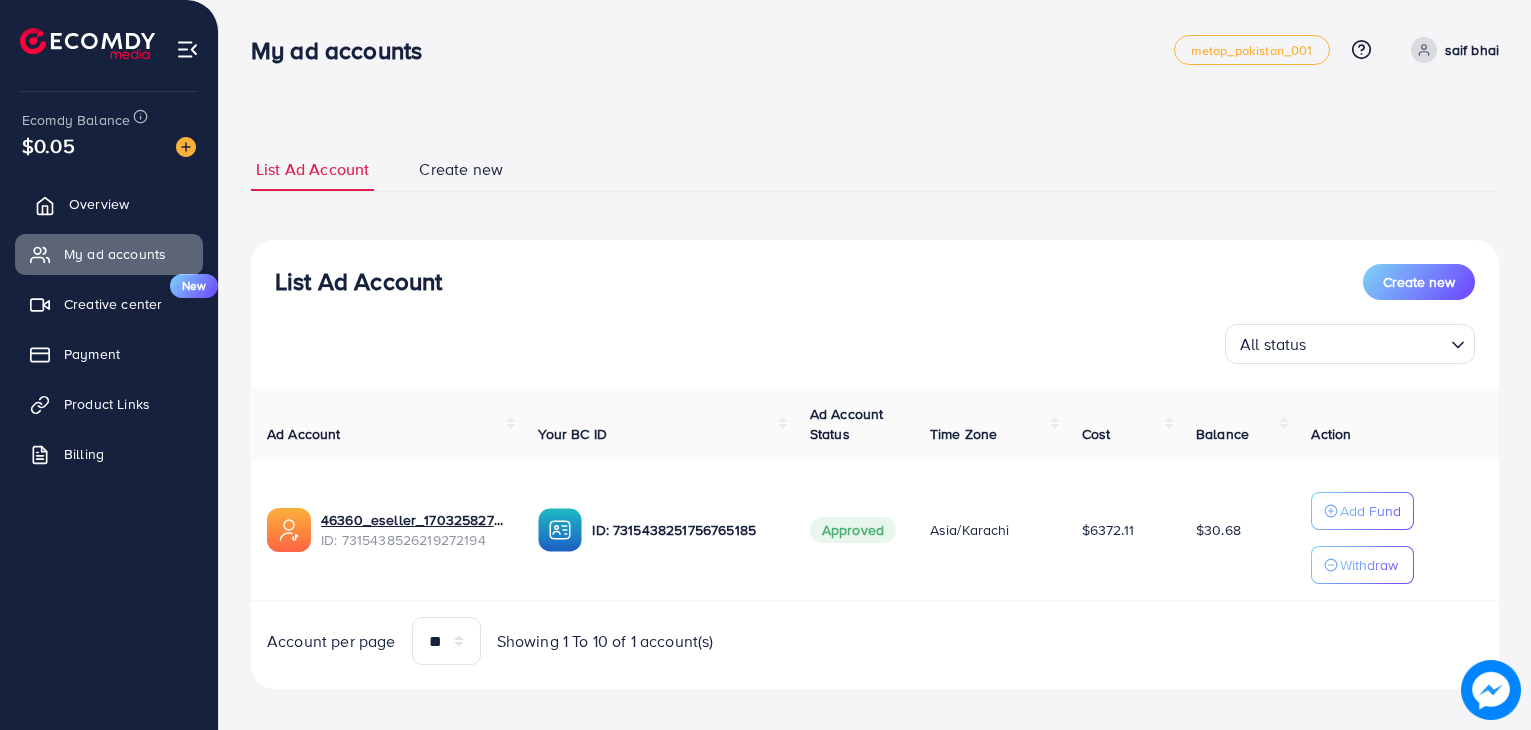 scroll, scrollTop: 0, scrollLeft: 0, axis: both 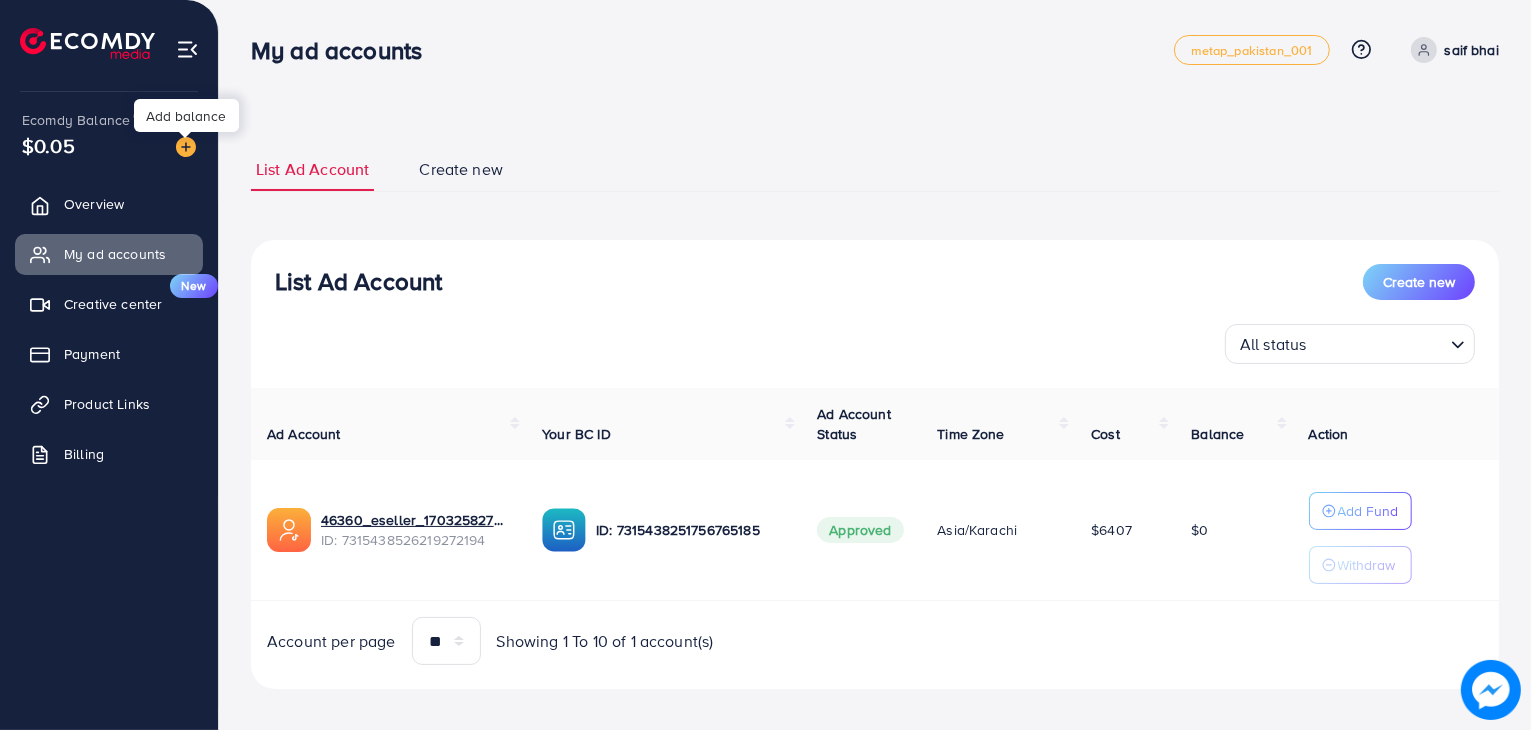 click at bounding box center (186, 147) 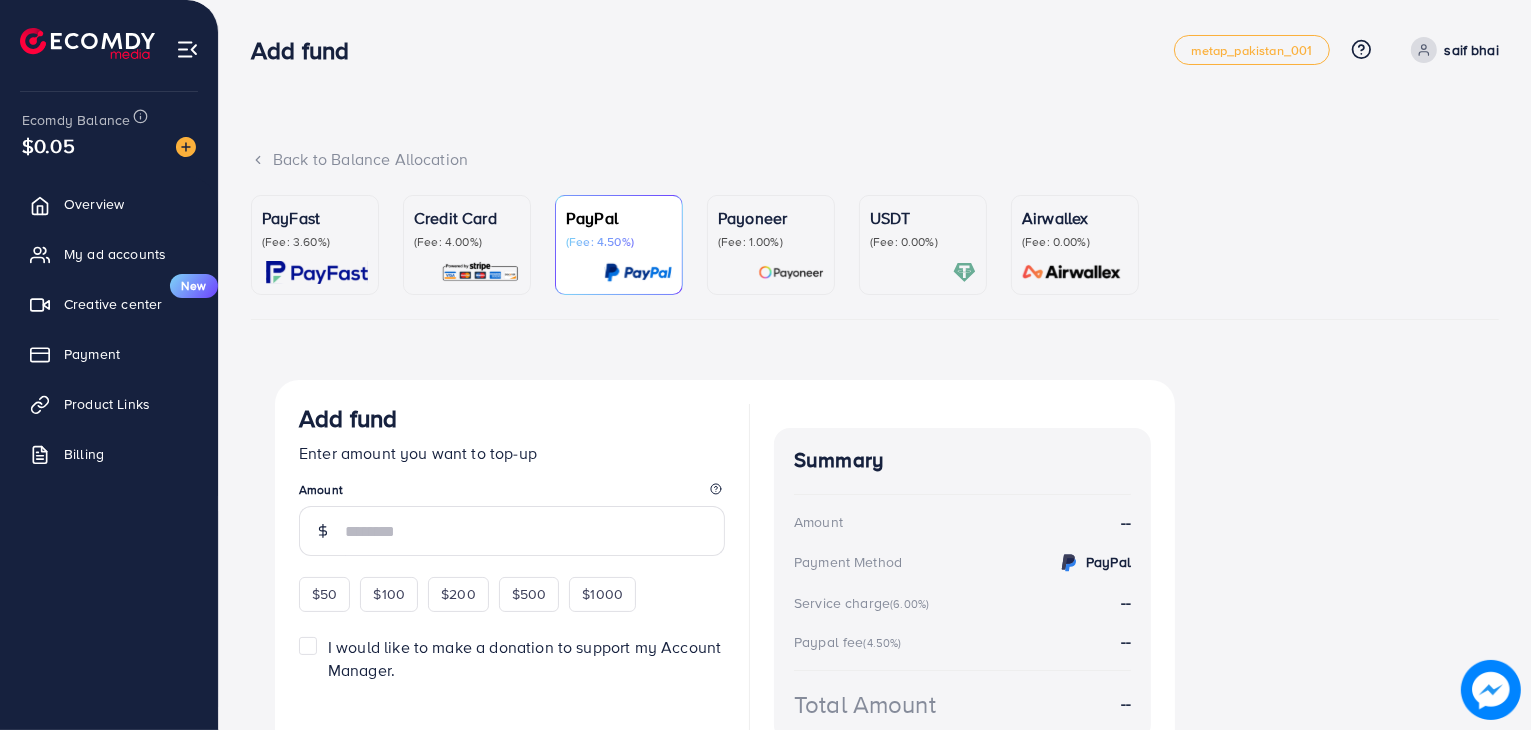 click at bounding box center [923, 272] 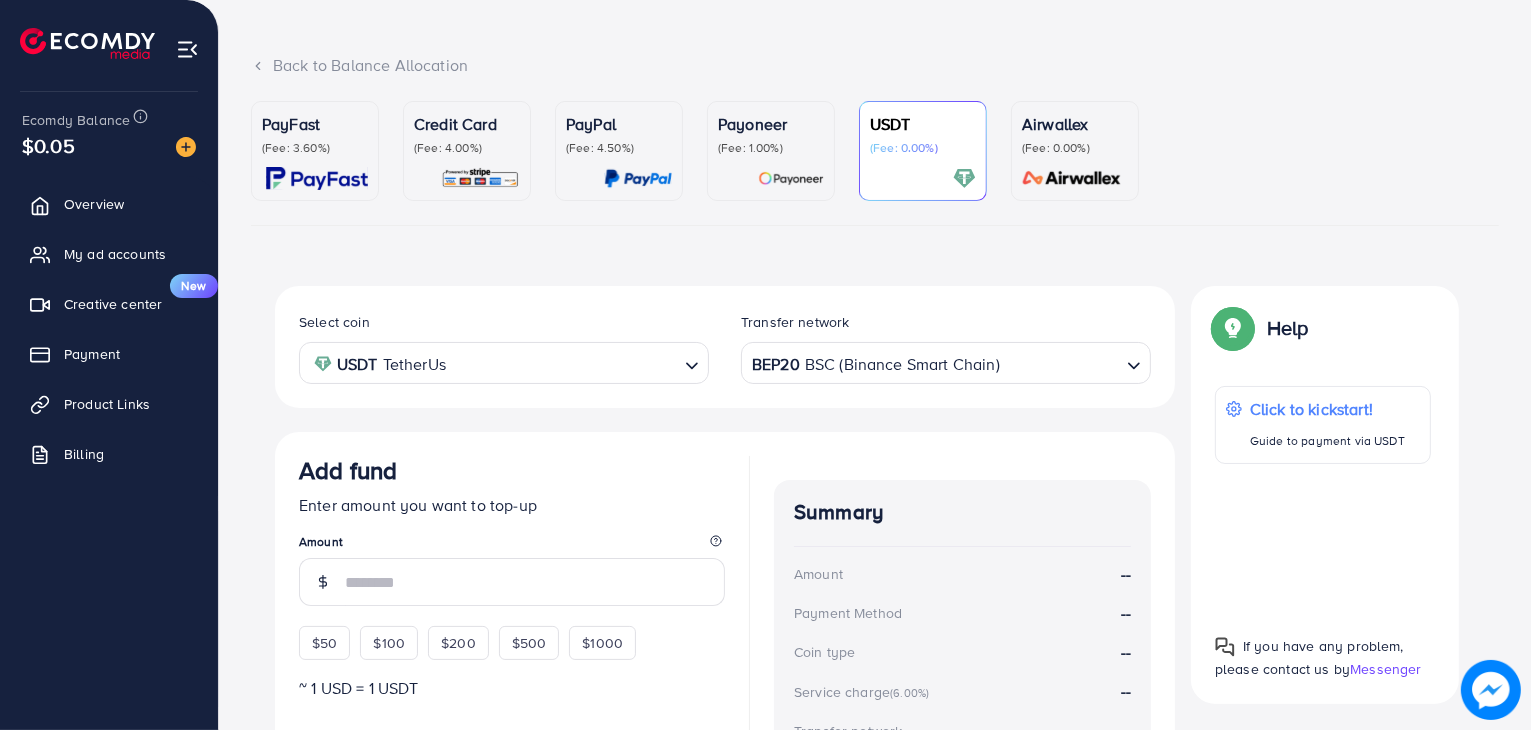scroll, scrollTop: 95, scrollLeft: 0, axis: vertical 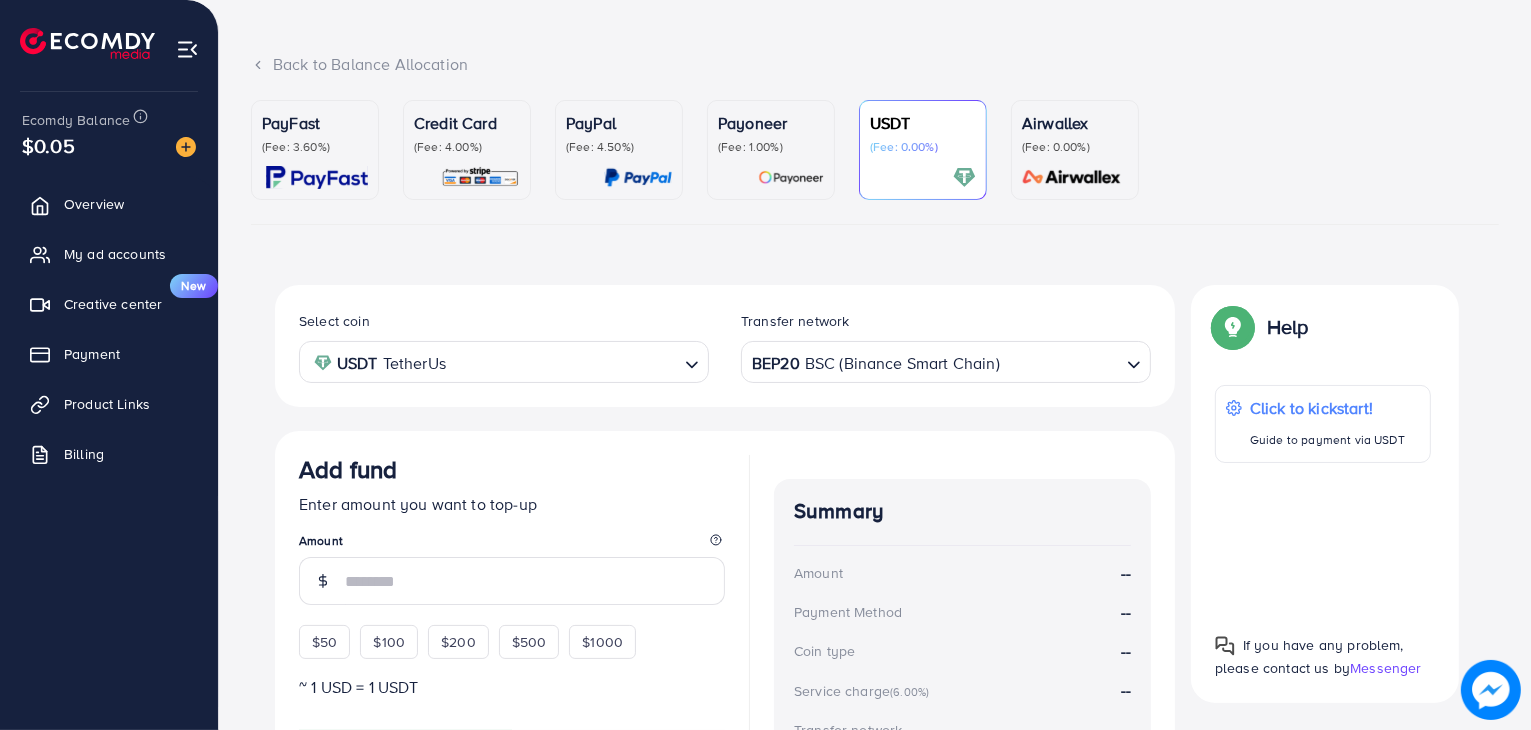 click on "BEP20 BSC (Binance Smart Chain)" at bounding box center [934, 360] 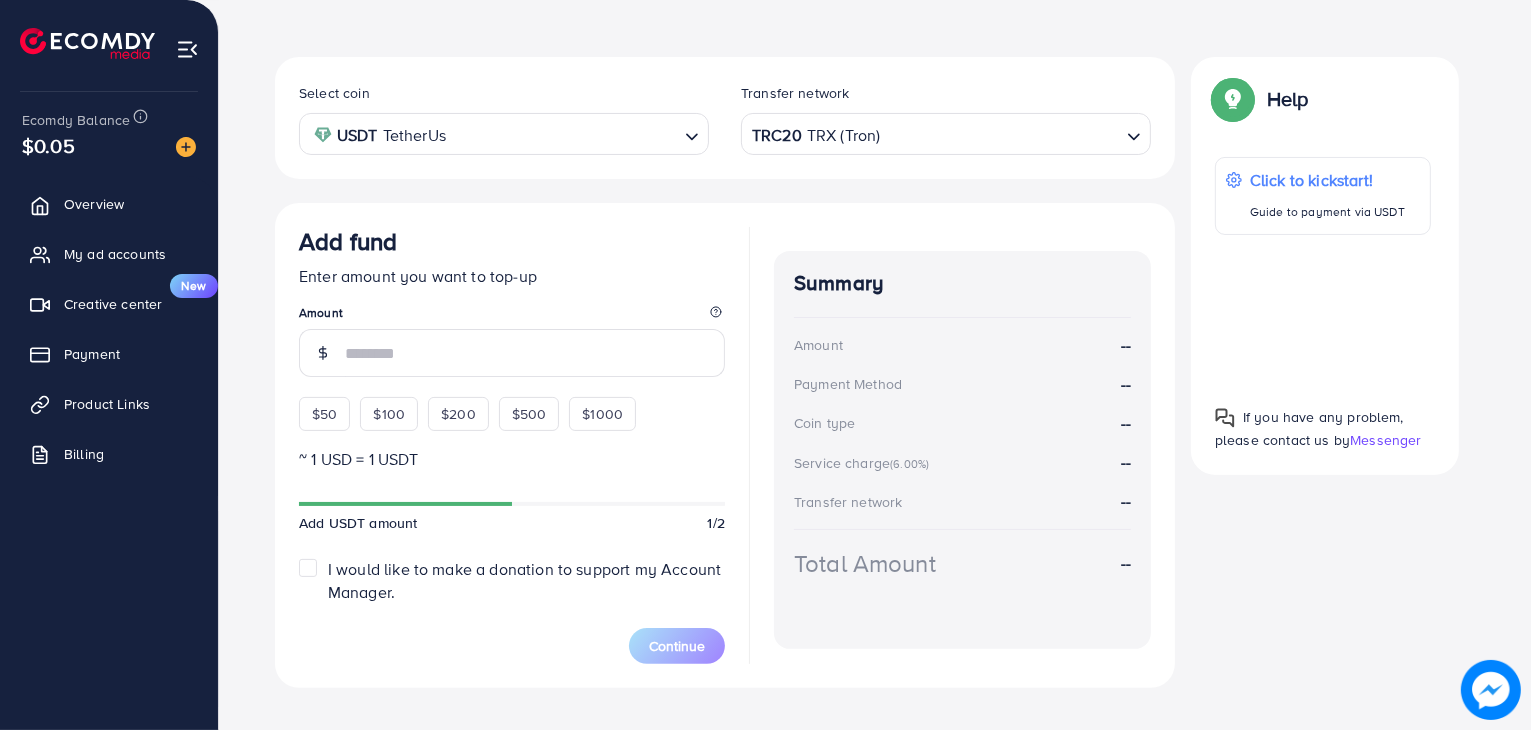 scroll, scrollTop: 330, scrollLeft: 0, axis: vertical 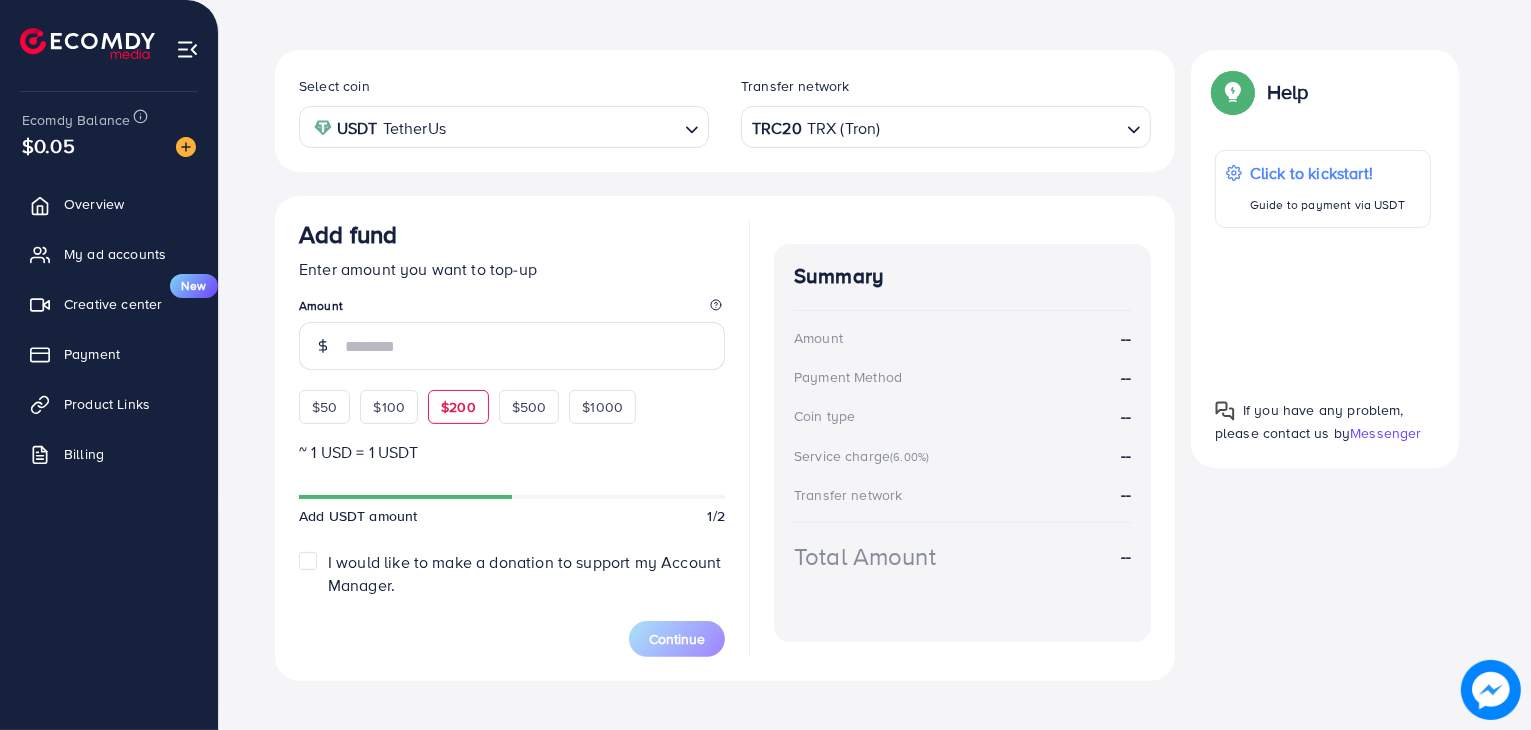 click on "$200" at bounding box center (458, 407) 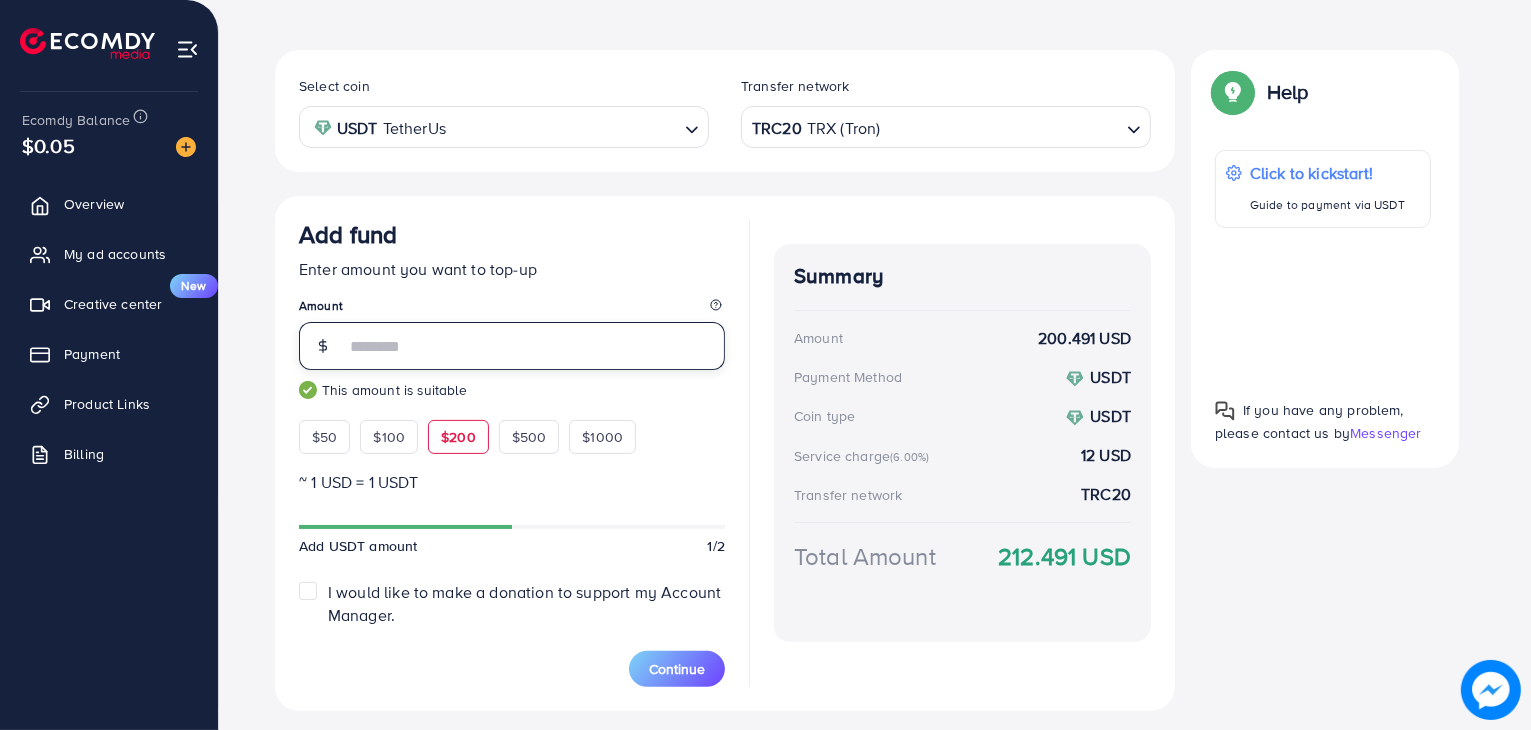 click on "***" at bounding box center (535, 346) 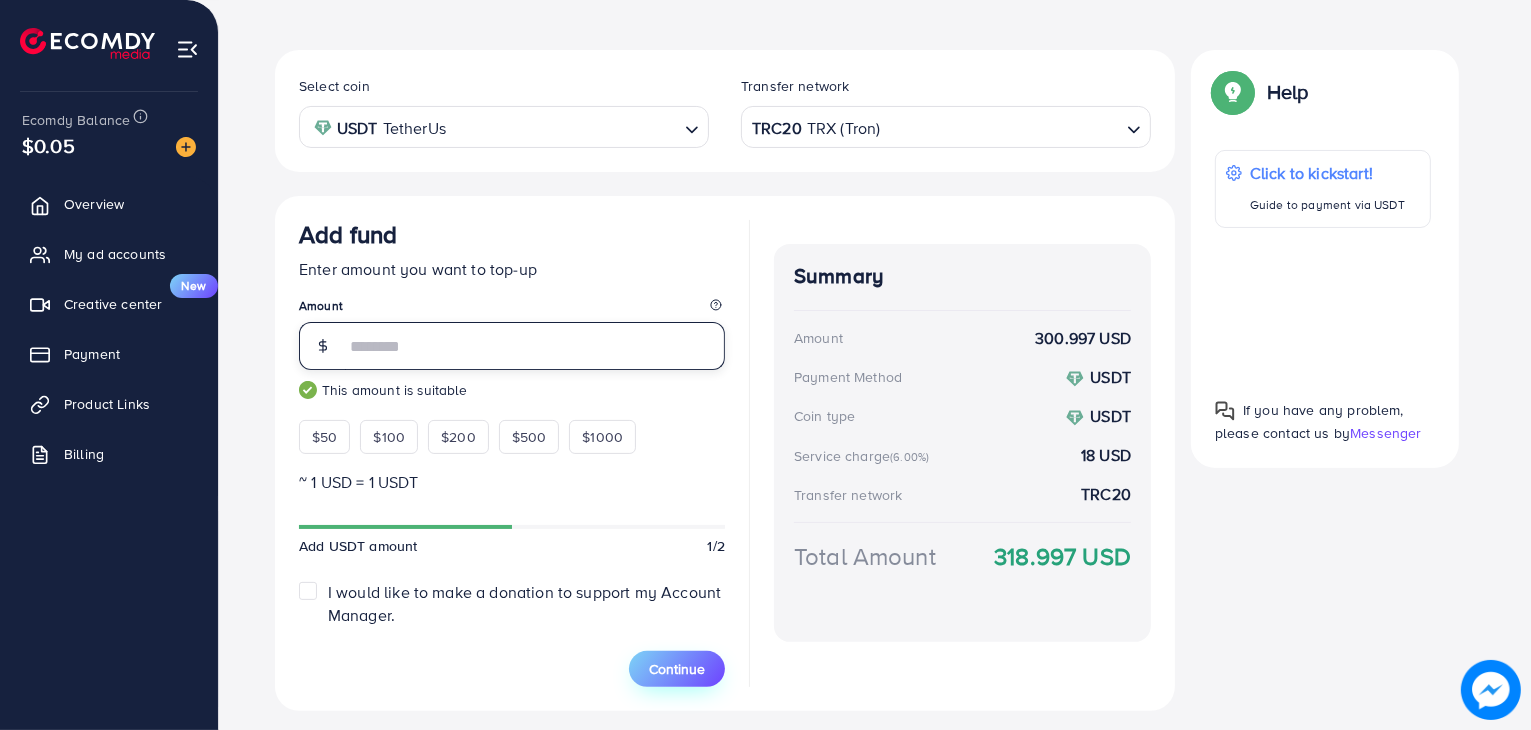 scroll, scrollTop: 382, scrollLeft: 0, axis: vertical 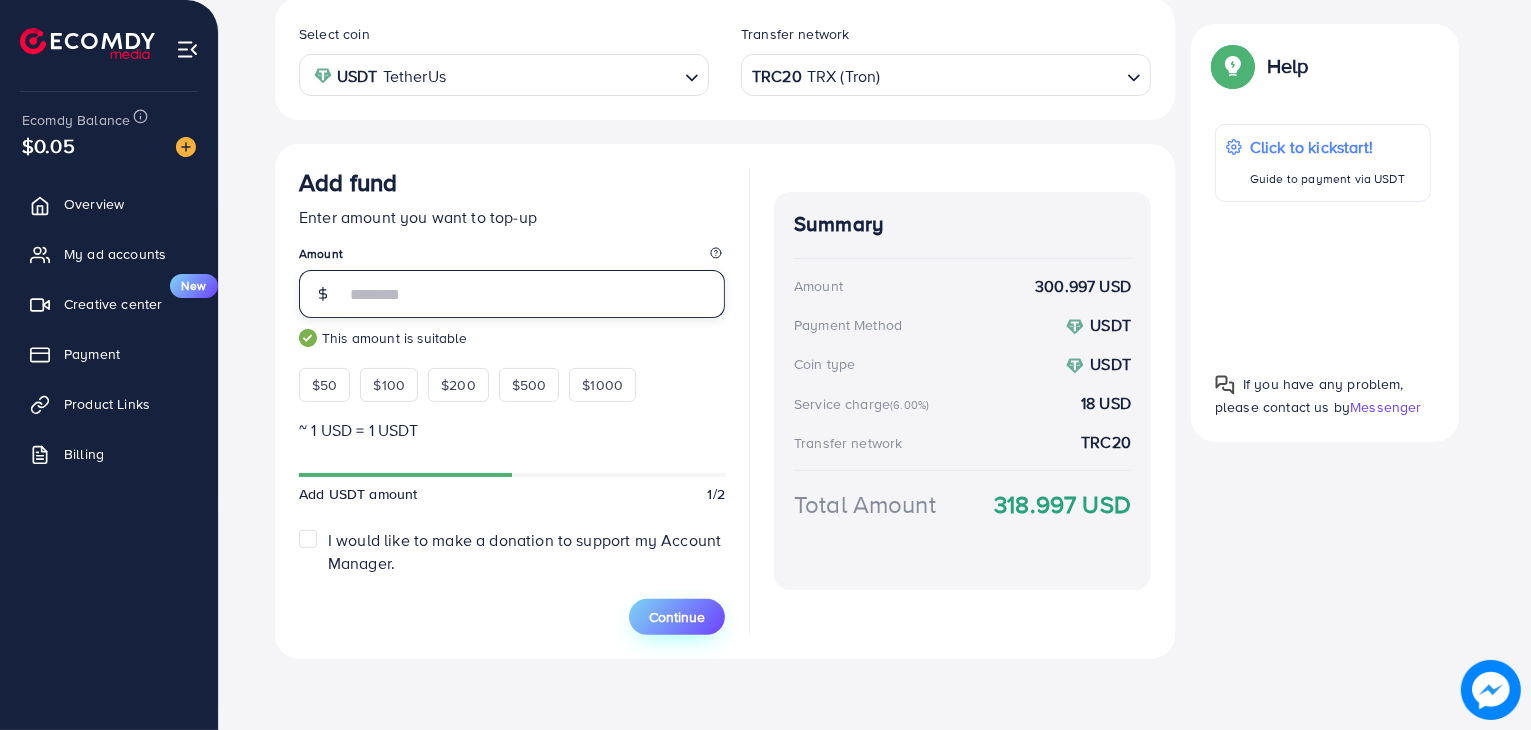 type on "***" 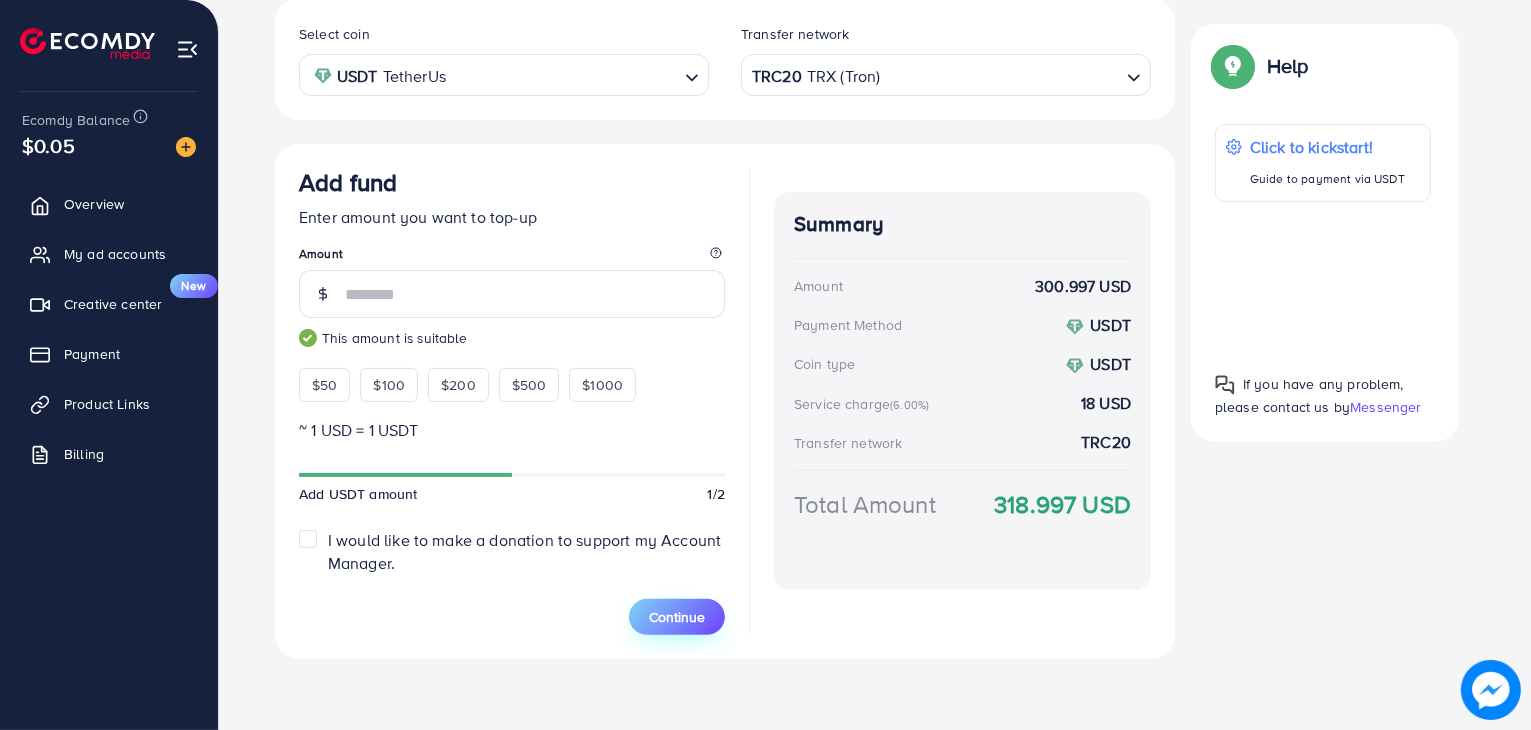 click on "Continue" at bounding box center (677, 617) 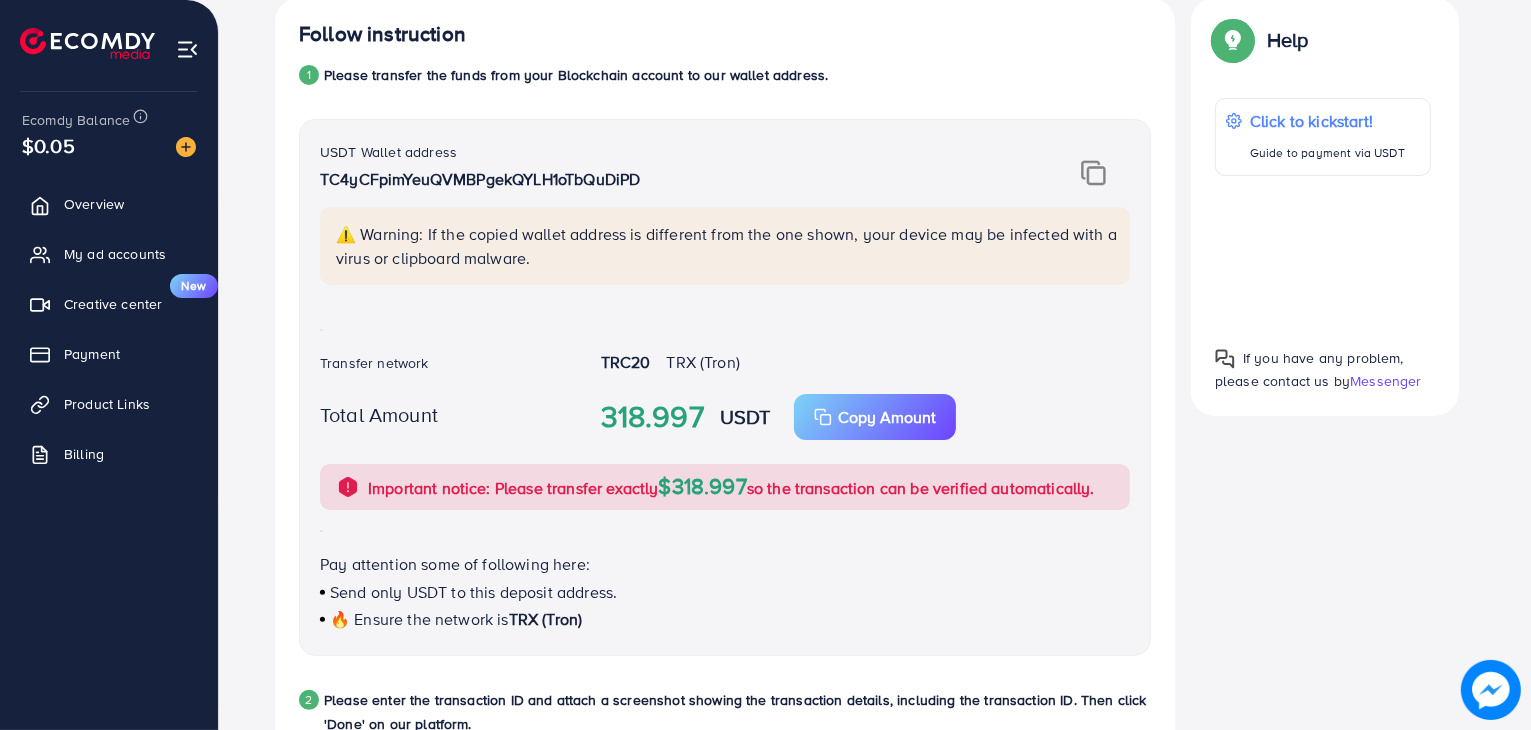 scroll, scrollTop: 922, scrollLeft: 0, axis: vertical 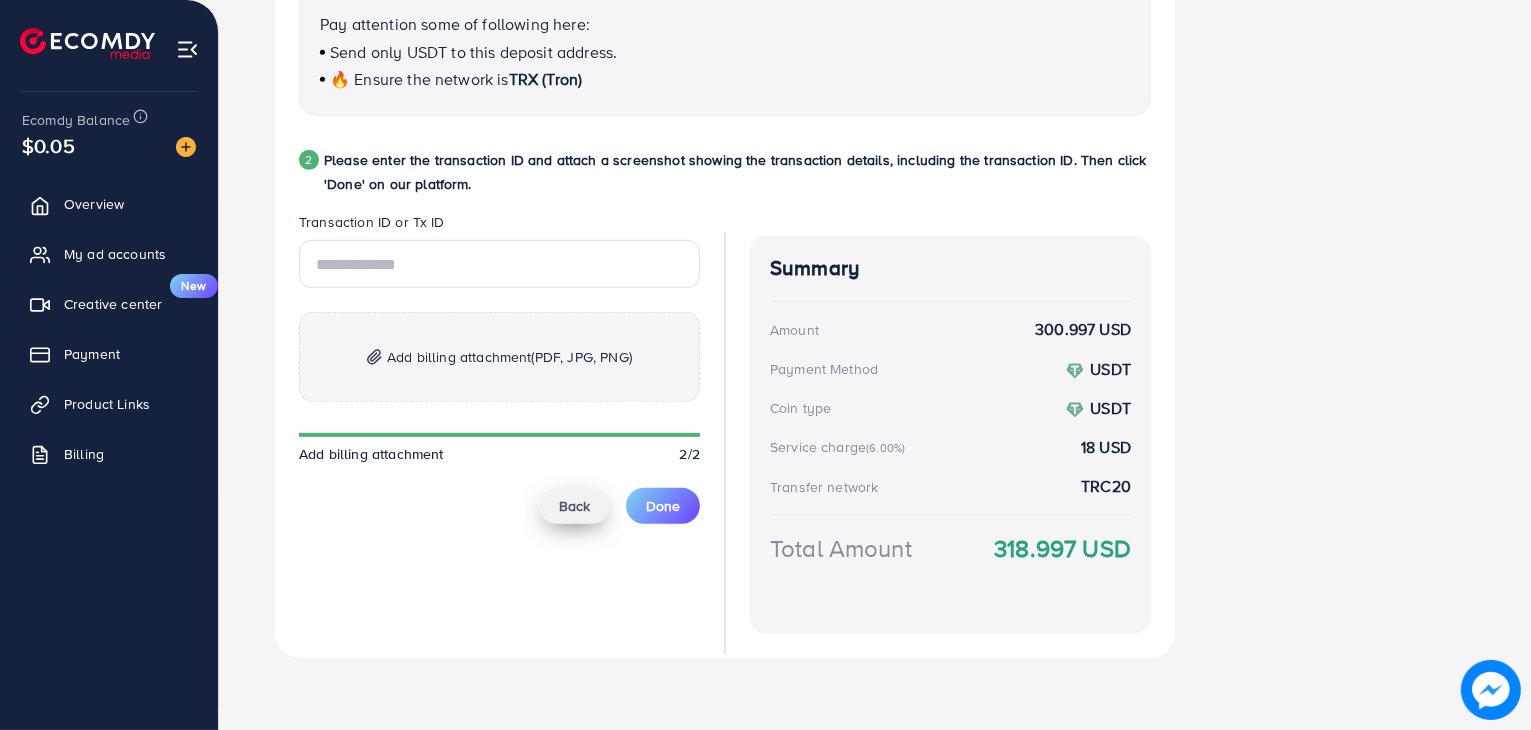 click on "Back" at bounding box center (574, 506) 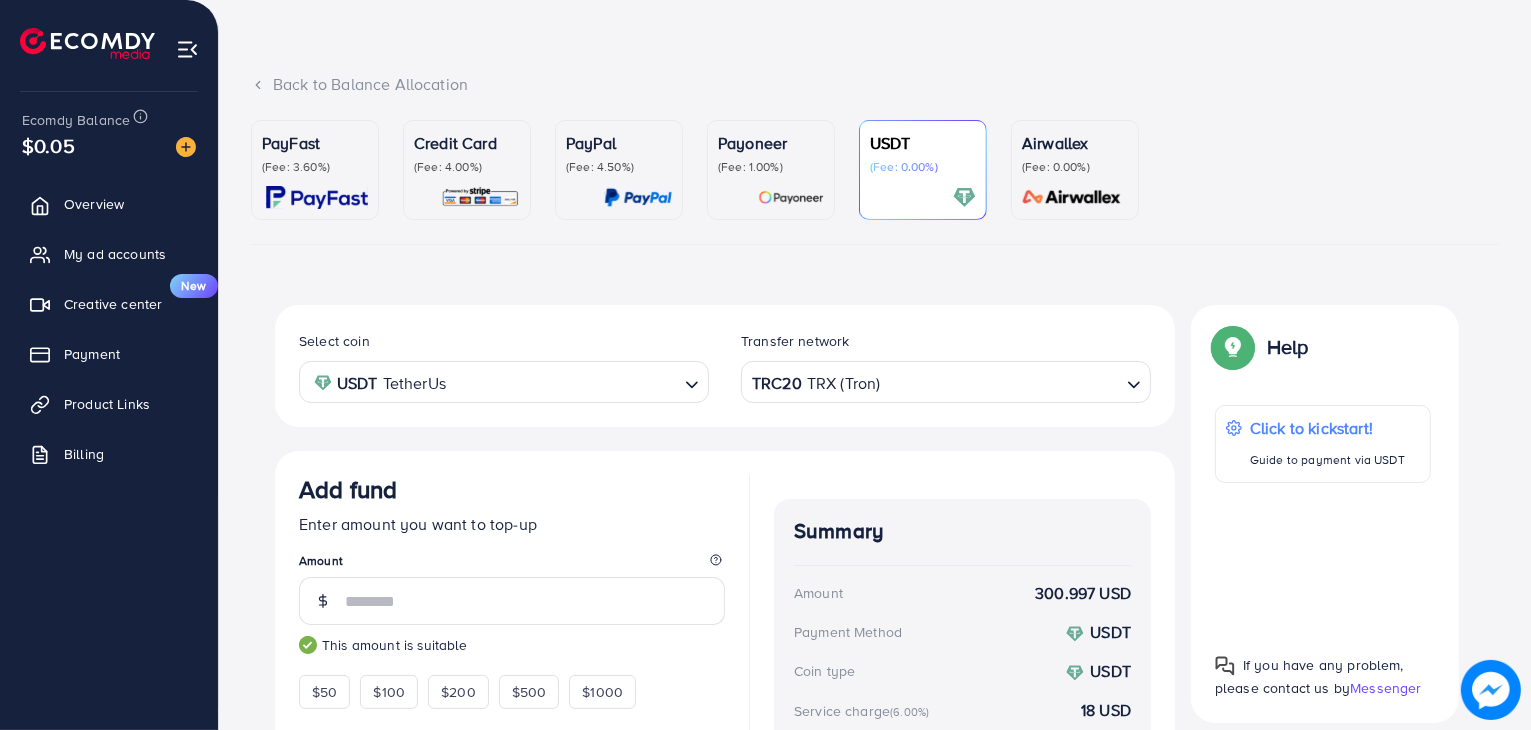scroll, scrollTop: 74, scrollLeft: 0, axis: vertical 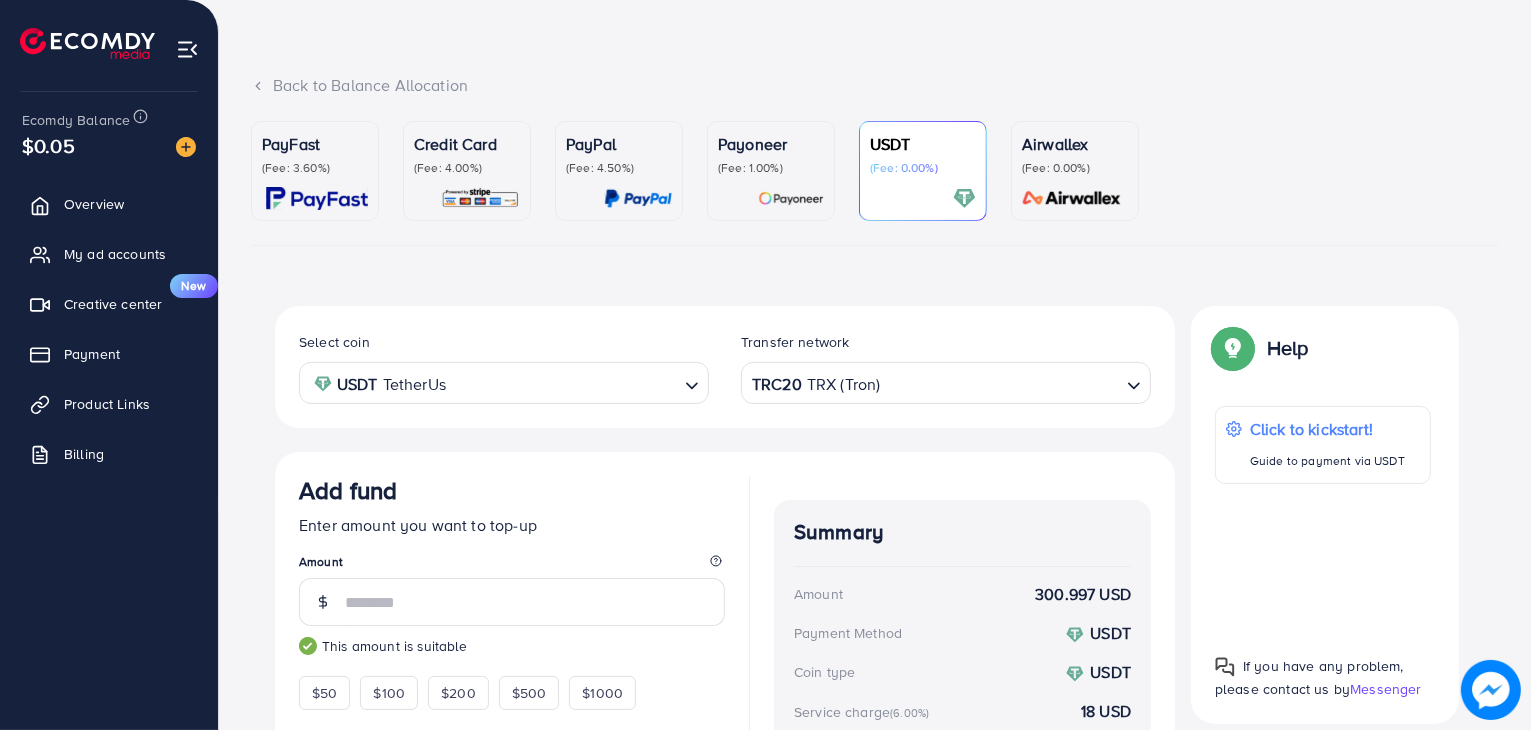 click on "TRC20 TRX (Tron)" at bounding box center (934, 381) 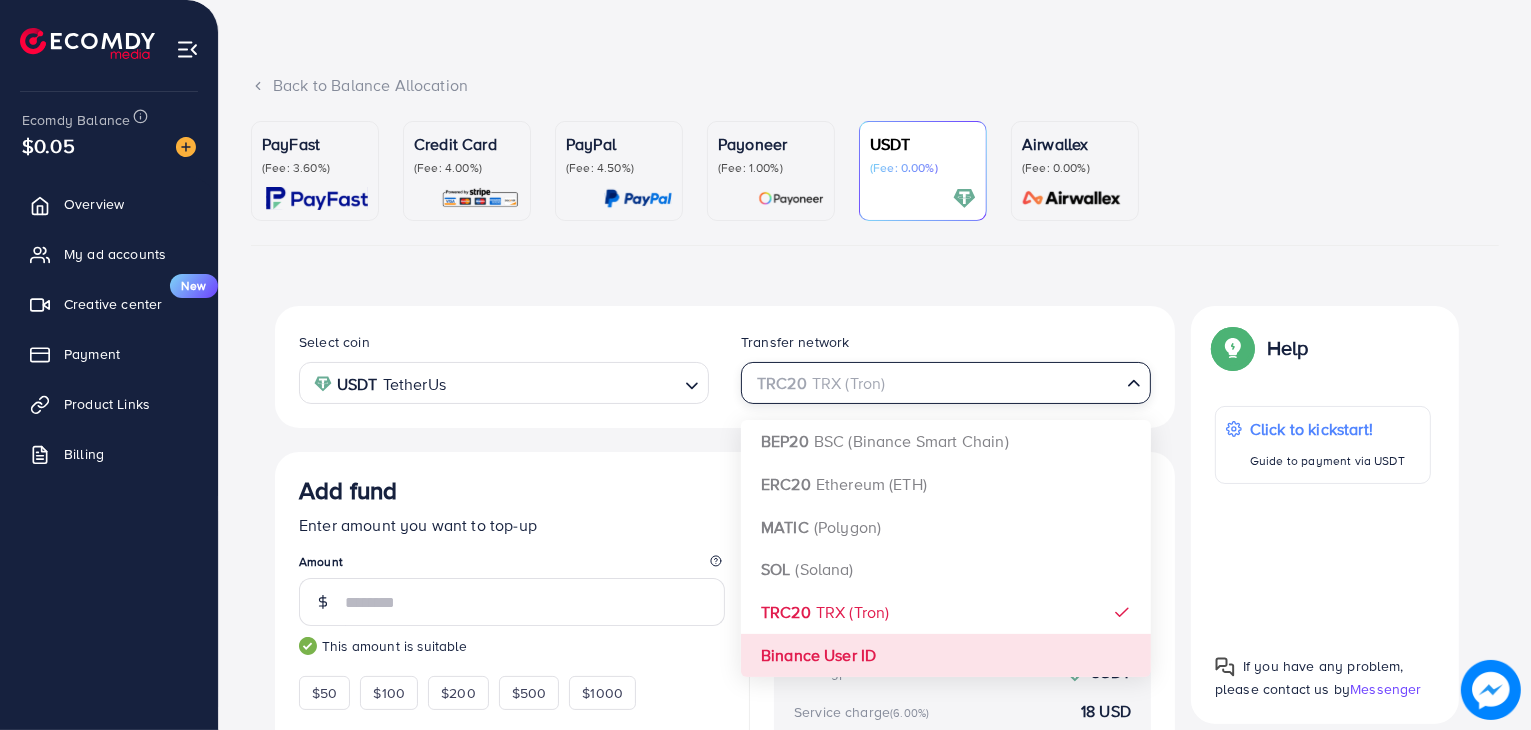click on "Select coin   USDT TetherUs           Loading...     Transfer network   TRC20 TRX (Tron)           Loading...     BEP20 BSC (Binance Smart Chain) ERC20 Ethereum (ETH) MATIC (Polygon) SOL (Solana) TRC20 TRX (Tron) Binance User ID        Add fund  Enter amount you want to top-up Amount ***  This amount is suitable  $50 $100 $200 $500 $1000  ~ 1 USD = 1 USDT   Add USDT amount  1/2 I would like to make a donation to support my Account Manager. 5% 10% 15% 20%  Continue   Summary   Amount   300.997 USD   Payment Method  USDT  Coin type  USDT  Service charge   (6.00%)  18 USD  Transfer network  TRC20  Total Amount   318.997 USD" at bounding box center [725, 636] 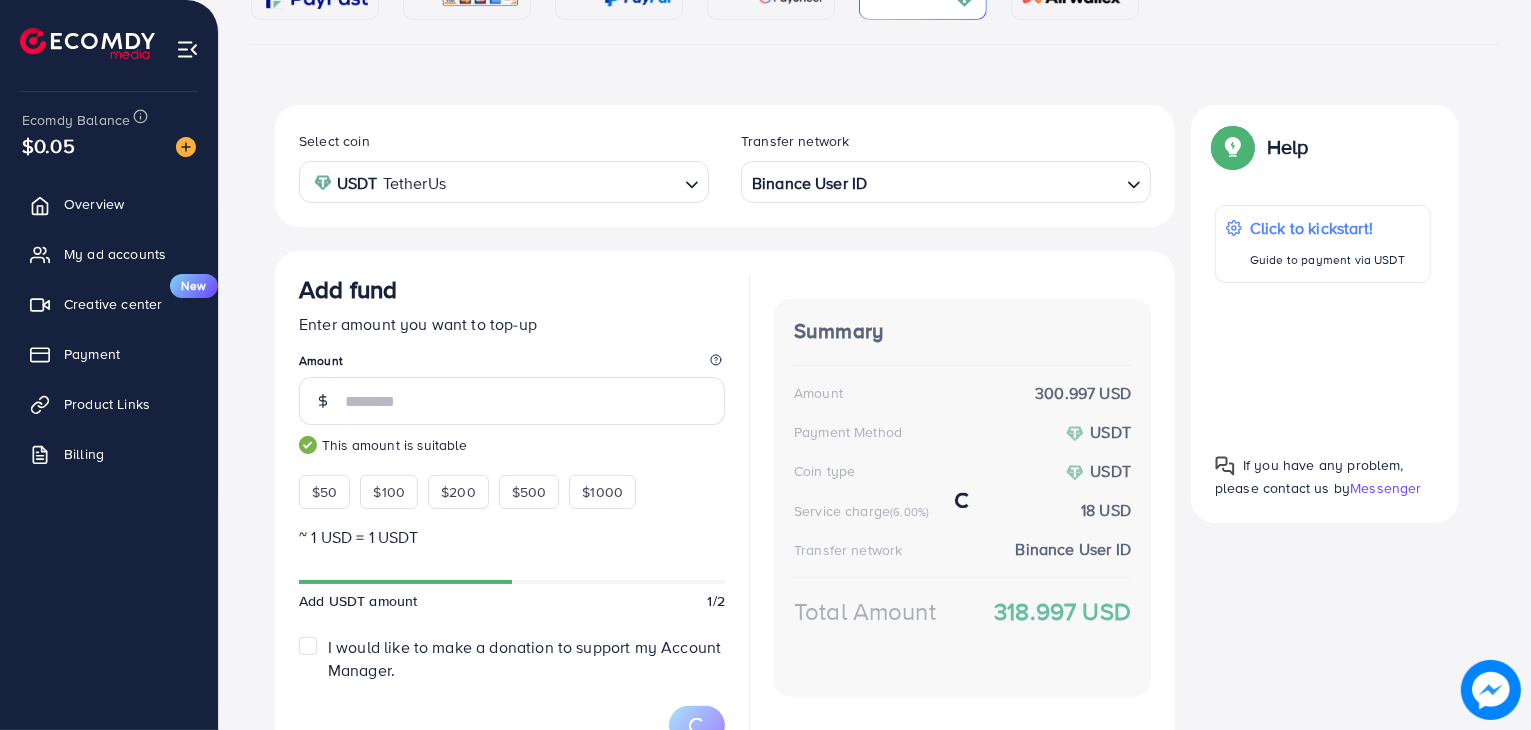 scroll, scrollTop: 307, scrollLeft: 0, axis: vertical 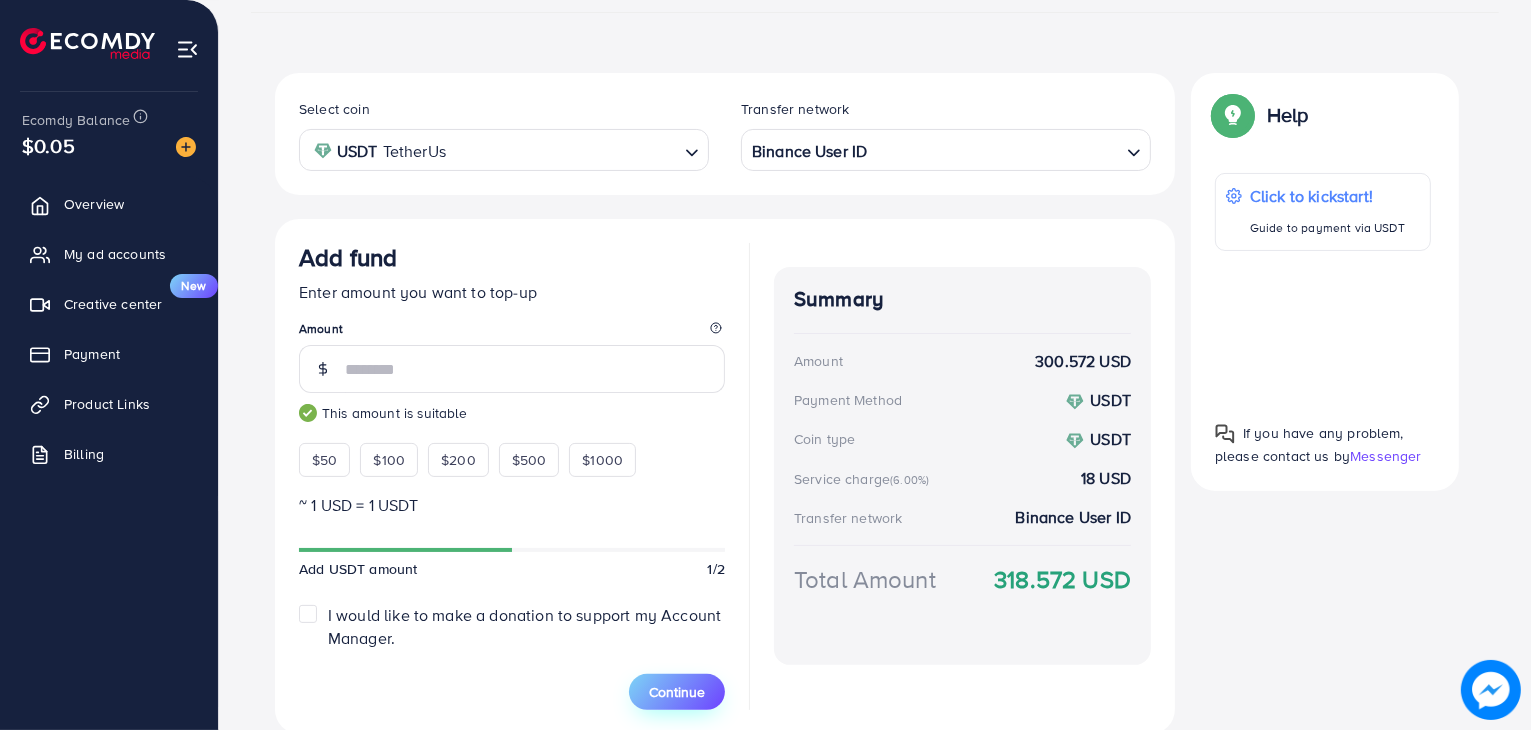 click on "Continue" at bounding box center (677, 692) 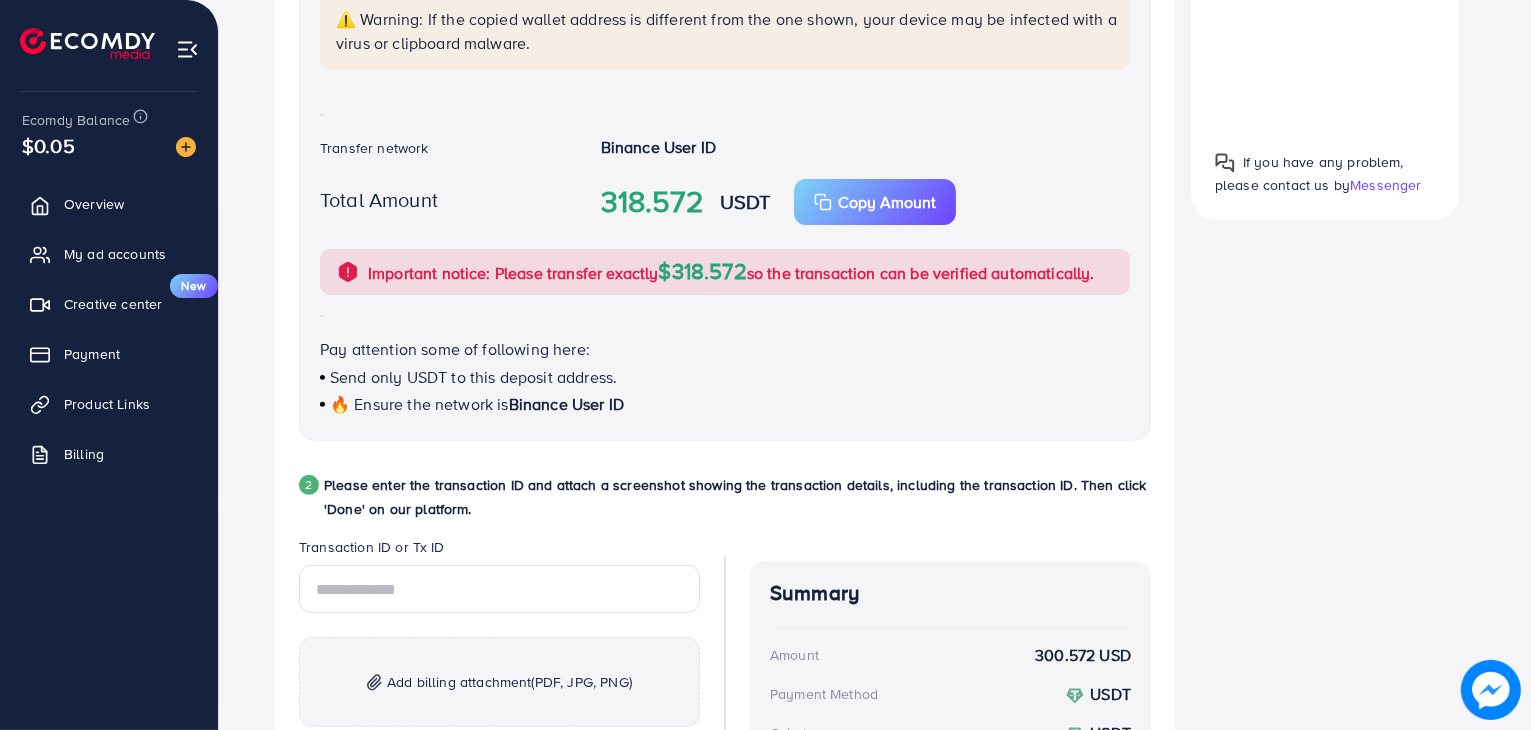 scroll, scrollTop: 579, scrollLeft: 0, axis: vertical 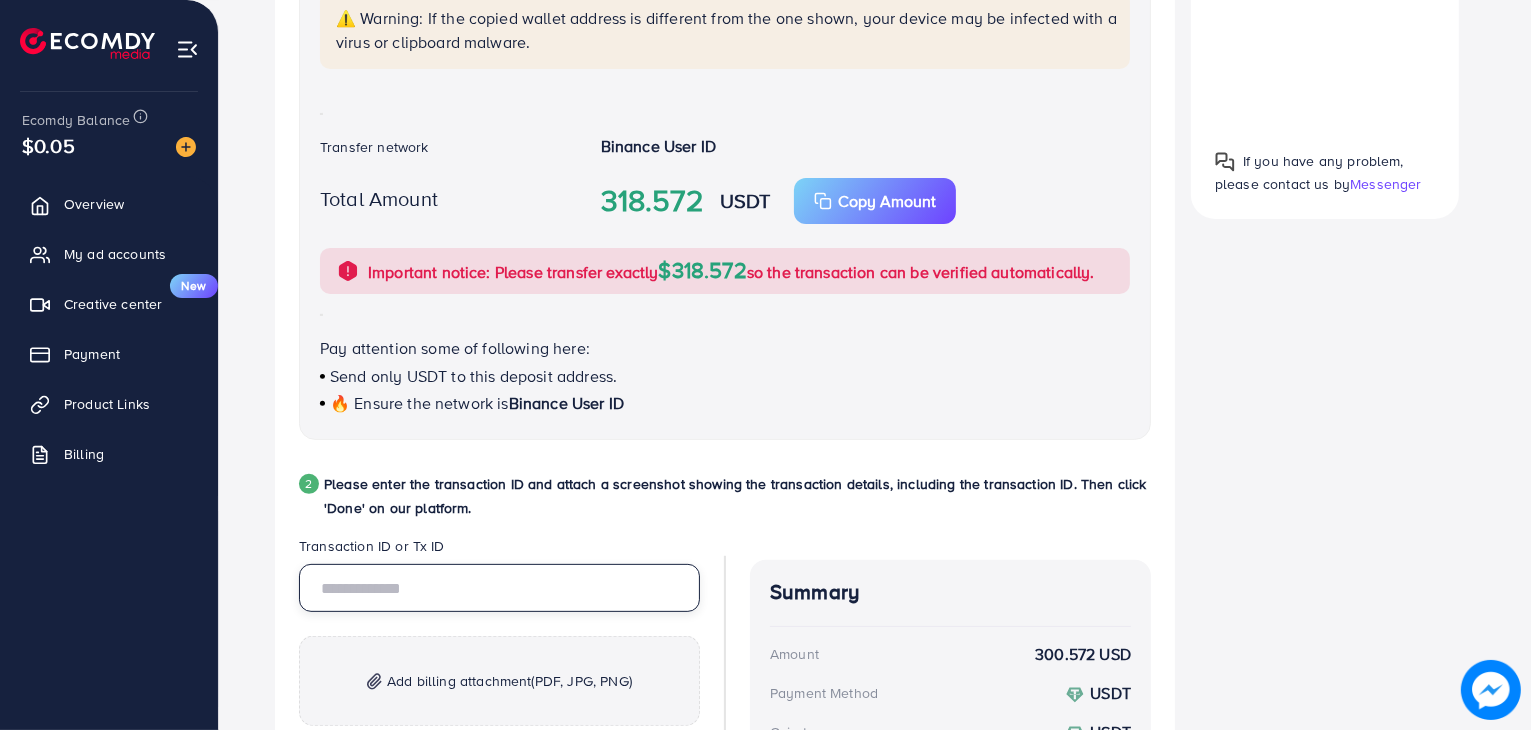 click at bounding box center [499, 588] 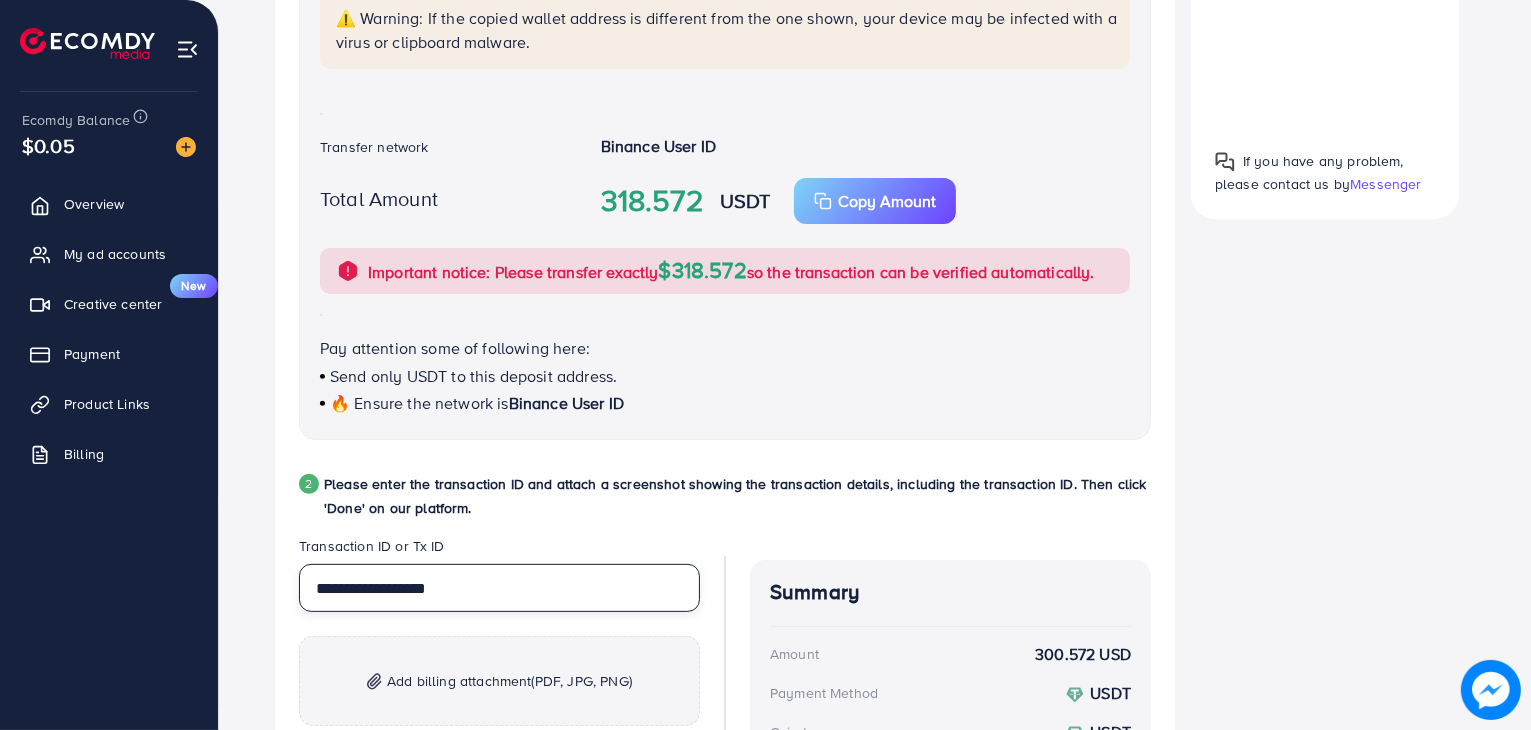 type on "**********" 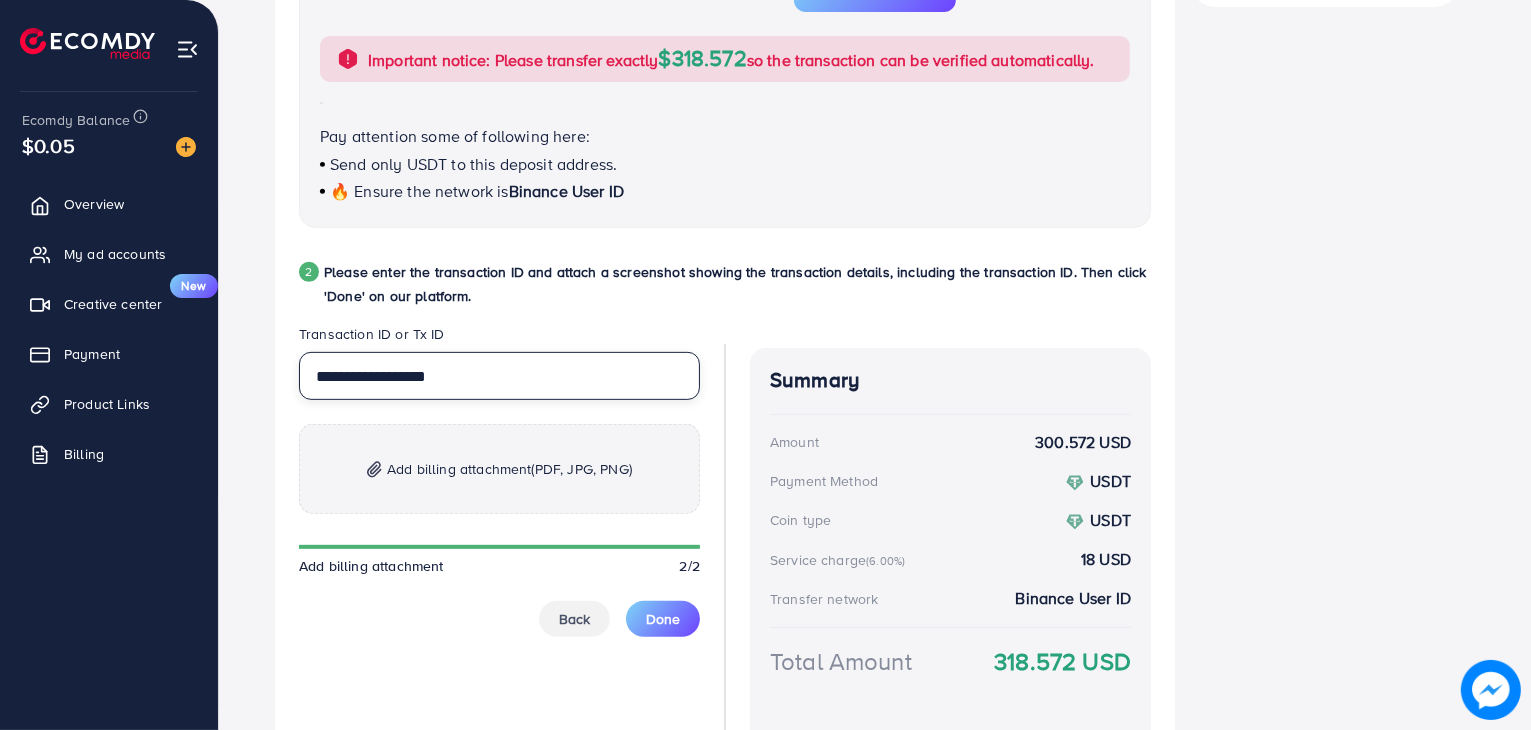 scroll, scrollTop: 794, scrollLeft: 0, axis: vertical 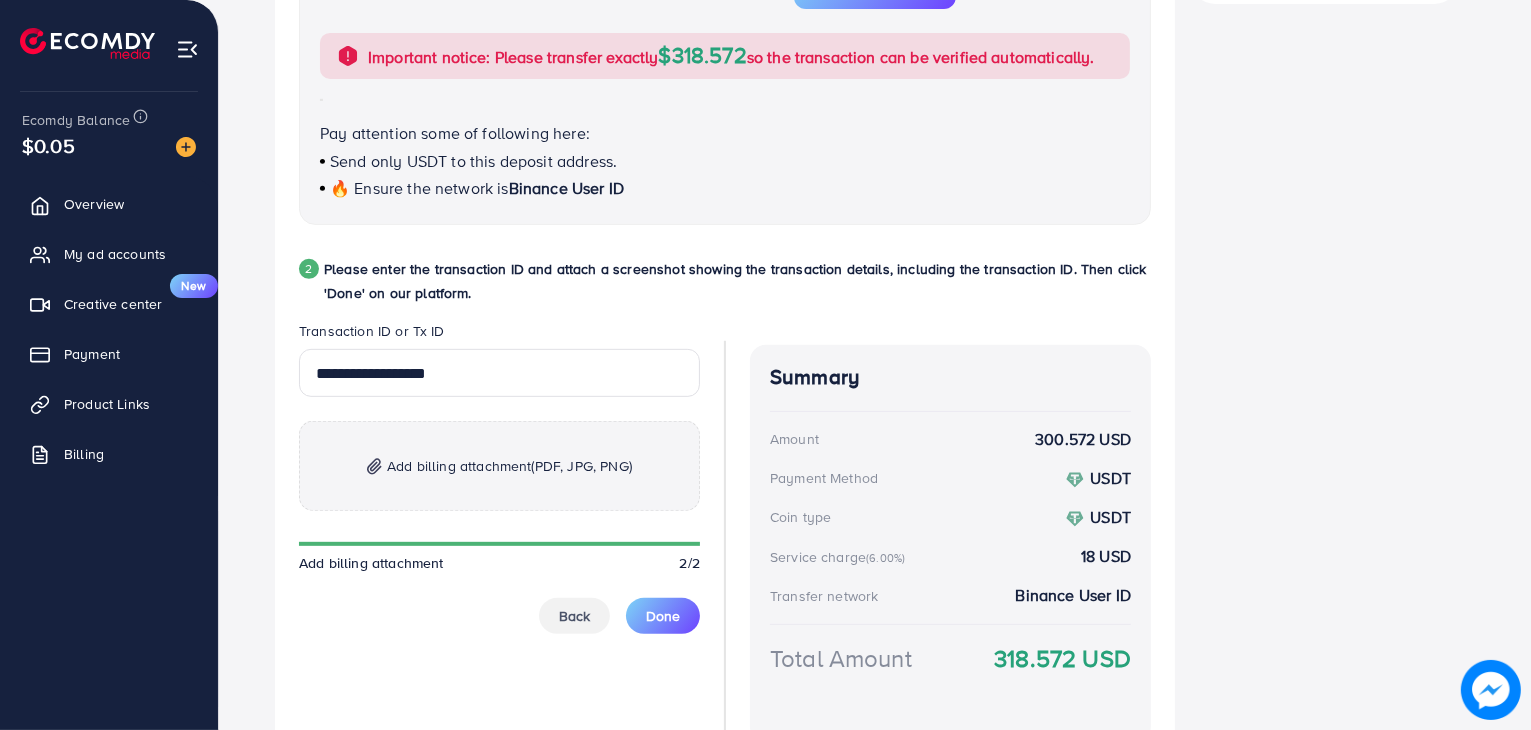 click on "Add billing attachment  (PDF, JPG, PNG)" at bounding box center [499, 466] 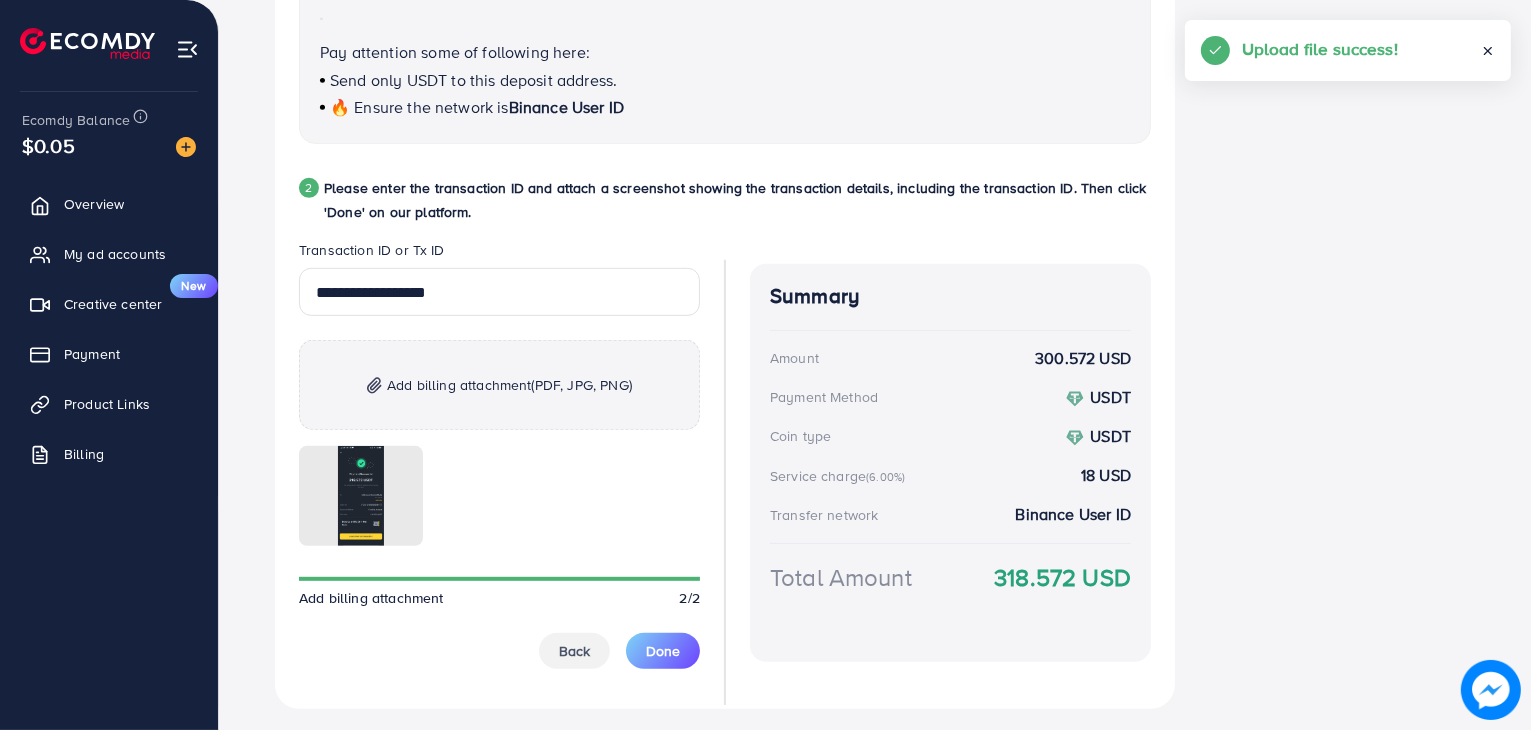 scroll, scrollTop: 876, scrollLeft: 0, axis: vertical 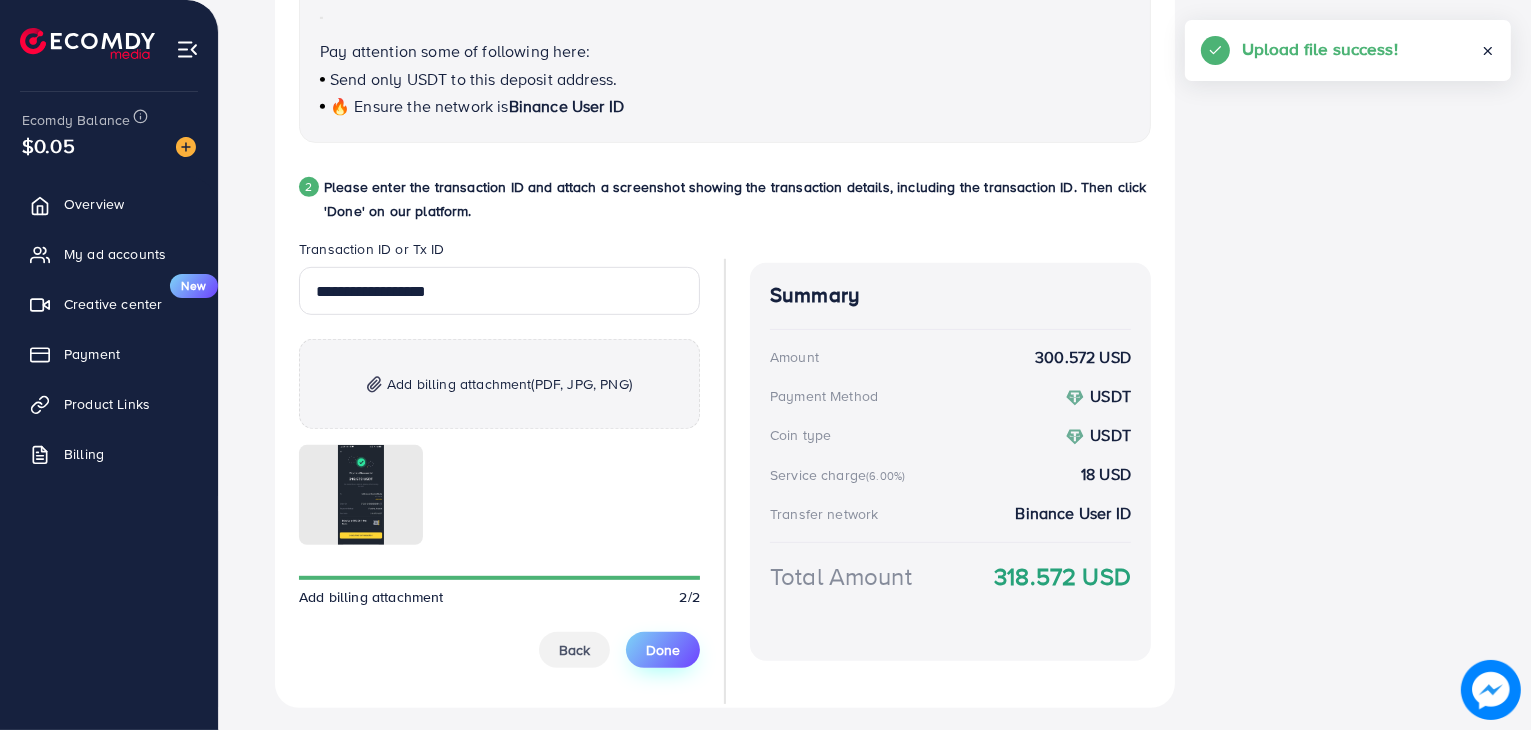 click on "Done" at bounding box center [663, 650] 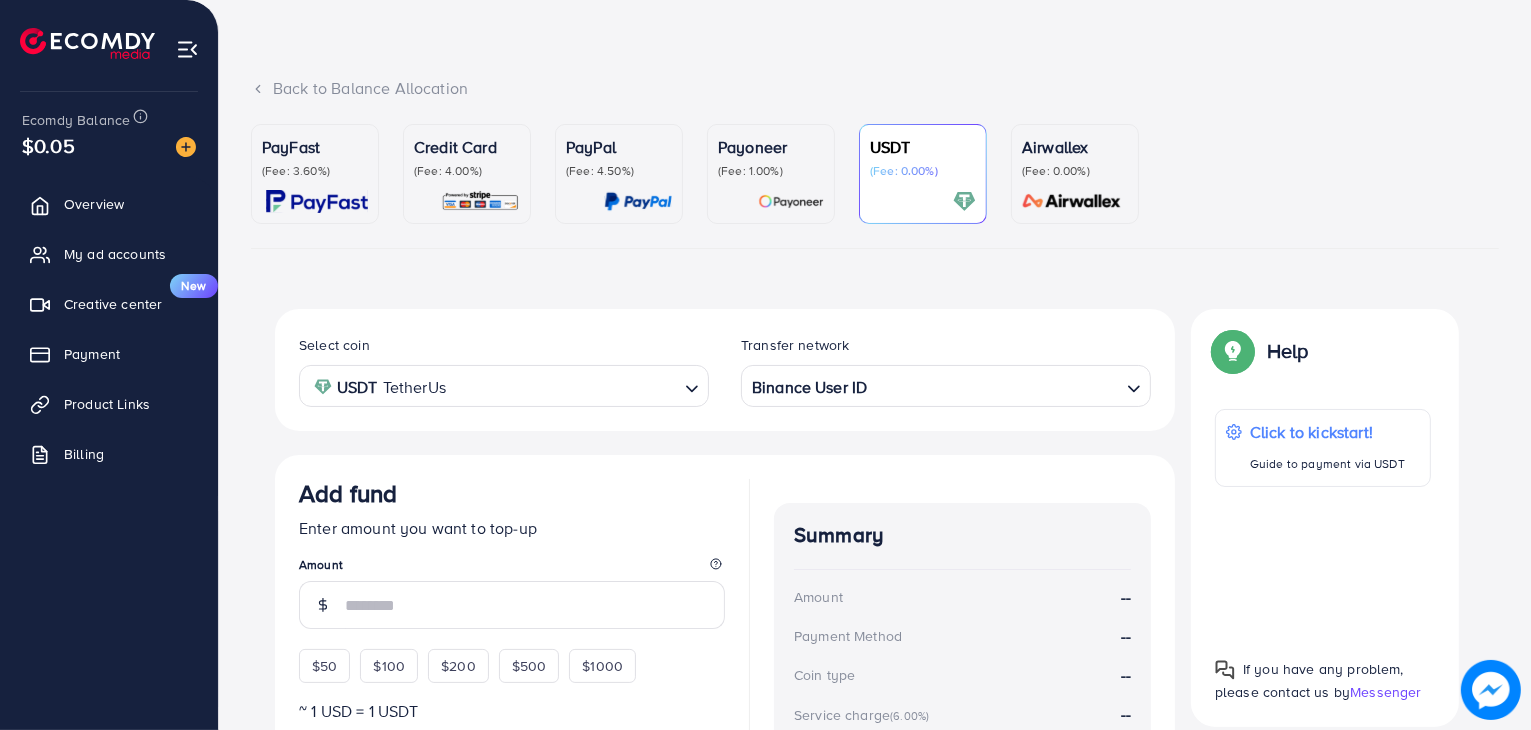 scroll, scrollTop: 69, scrollLeft: 0, axis: vertical 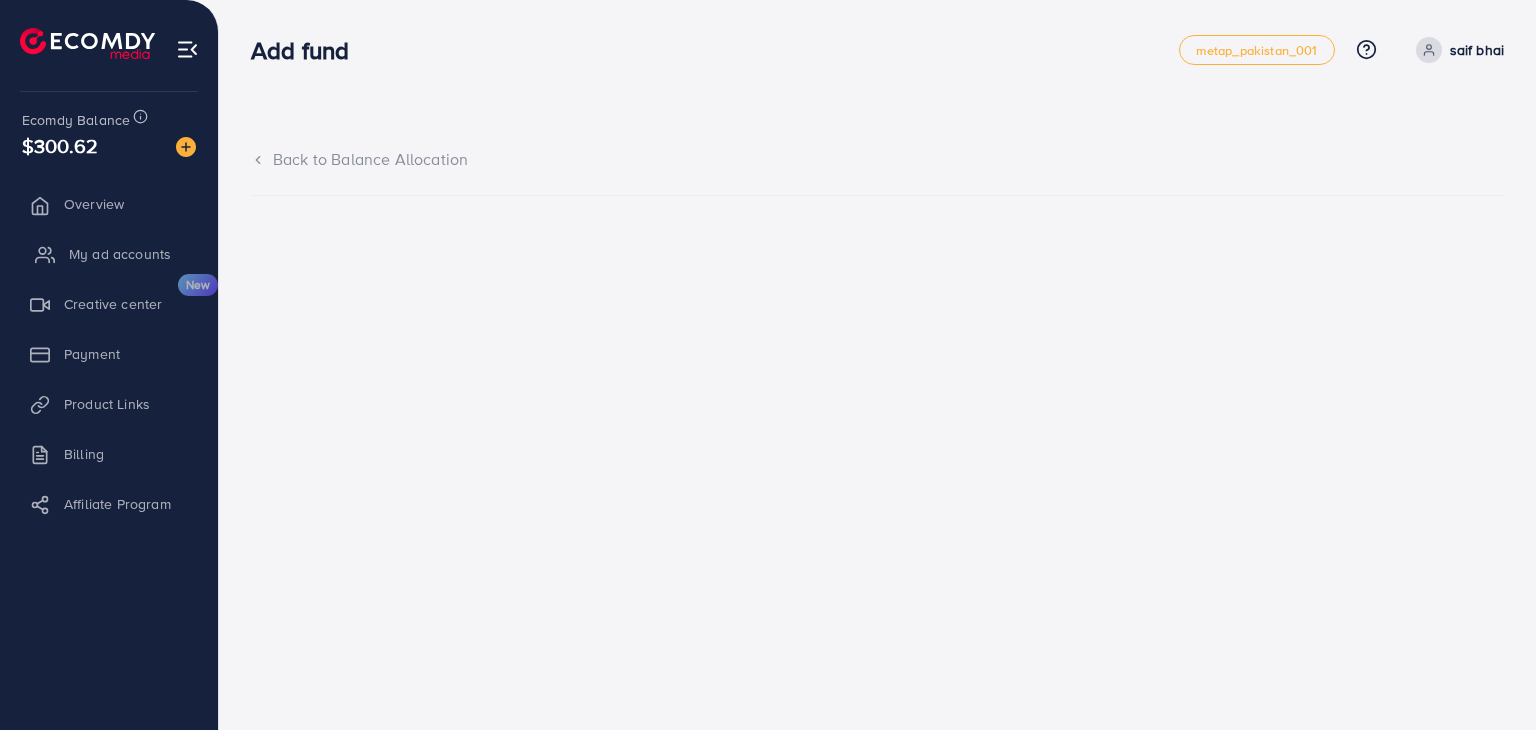 click on "My ad accounts" at bounding box center (120, 254) 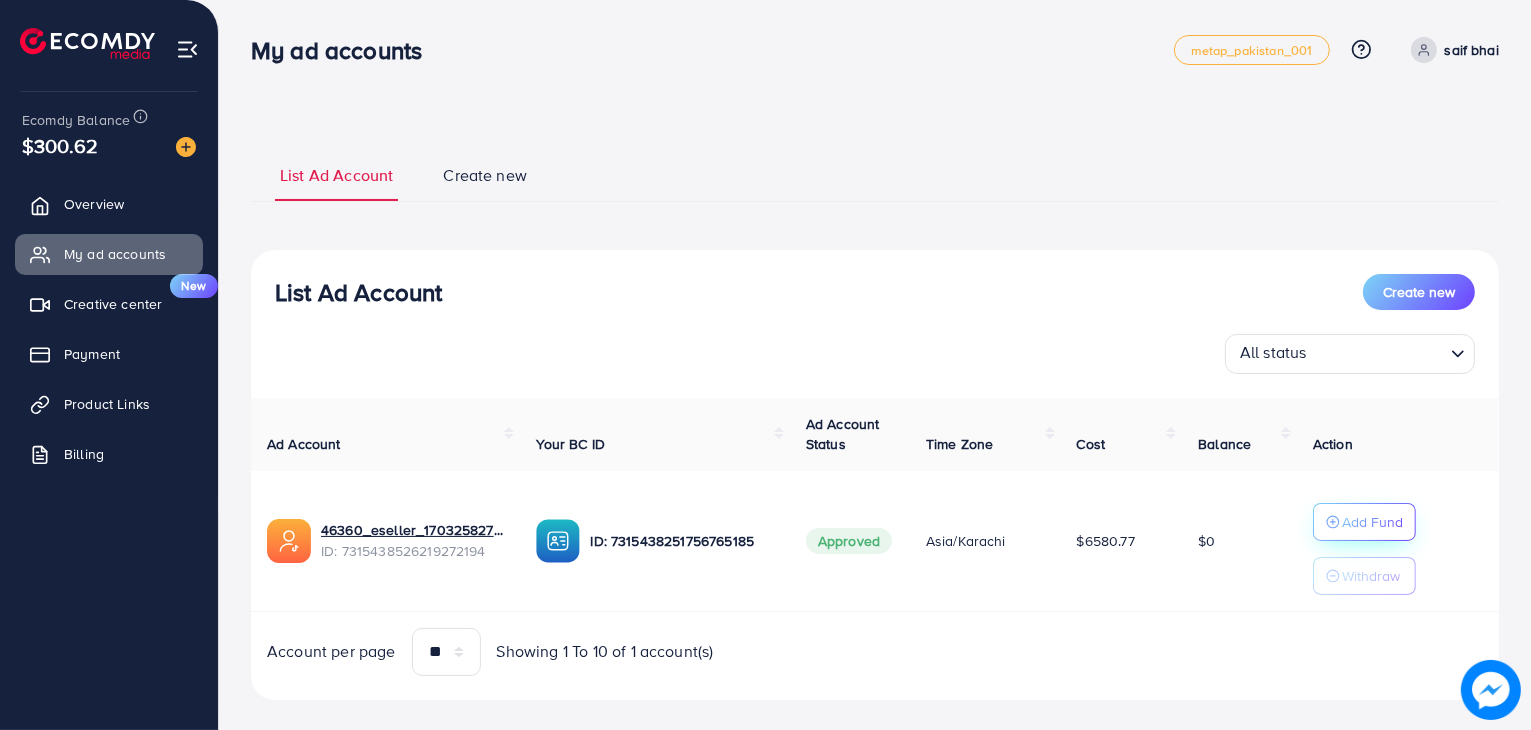 click on "Add Fund" at bounding box center [1372, 522] 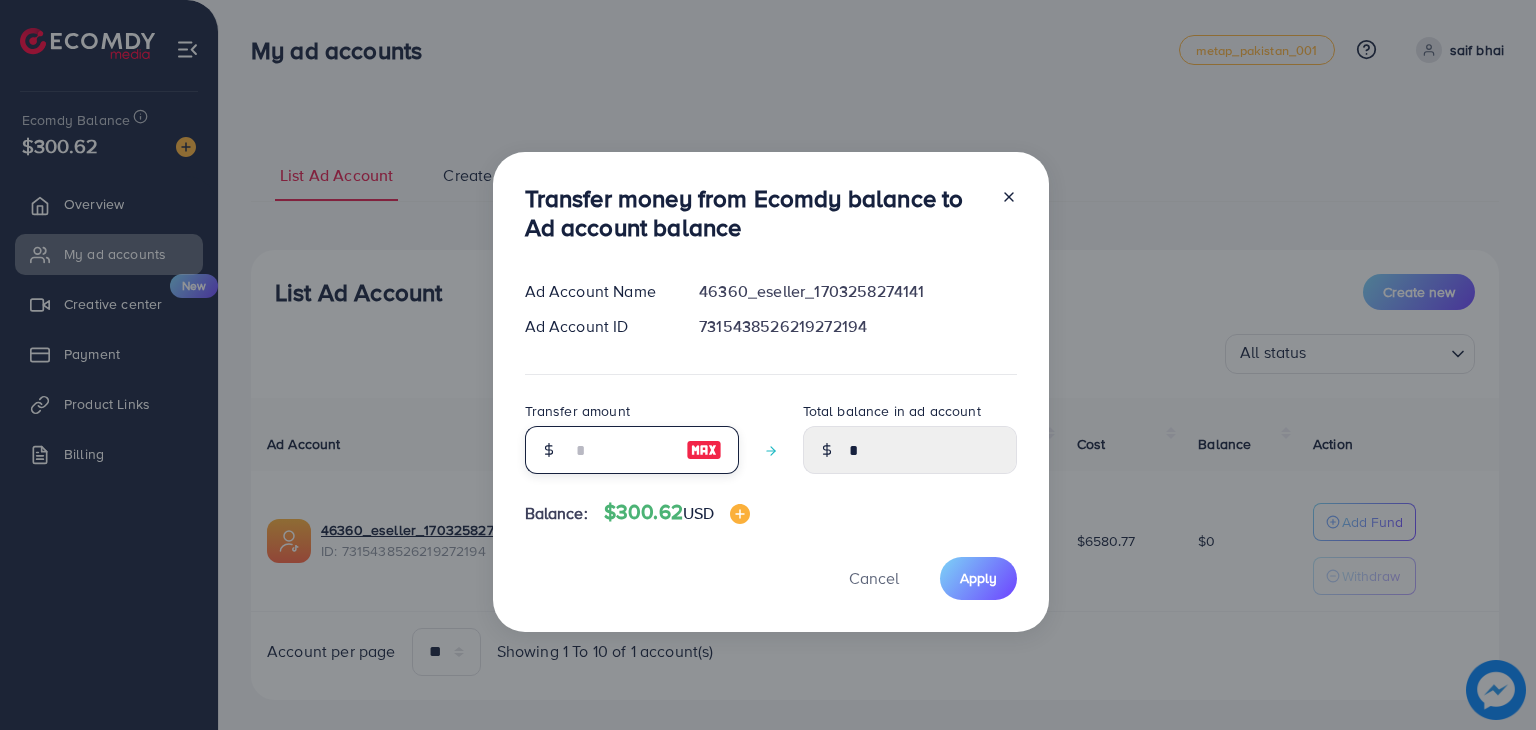 click at bounding box center (621, 450) 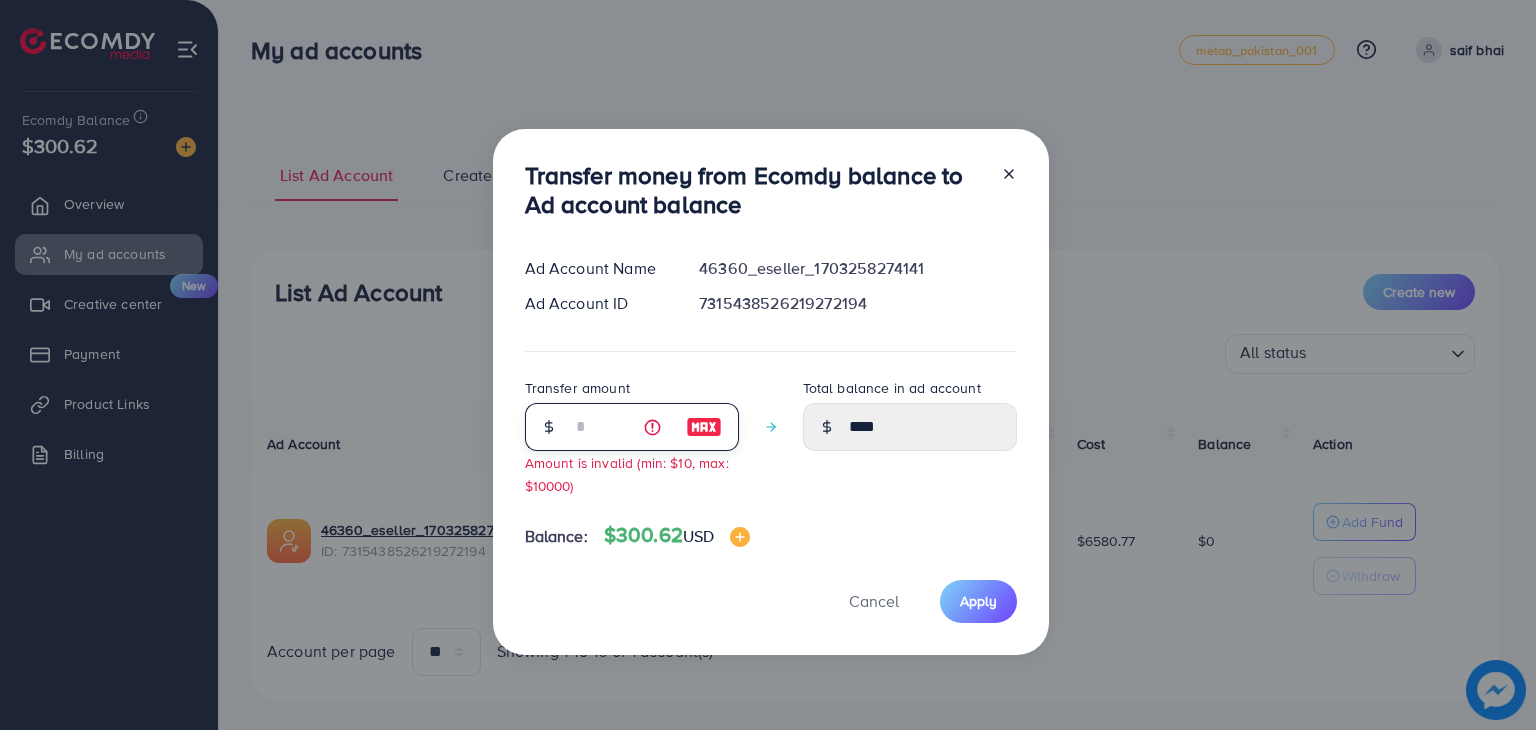 type on "**" 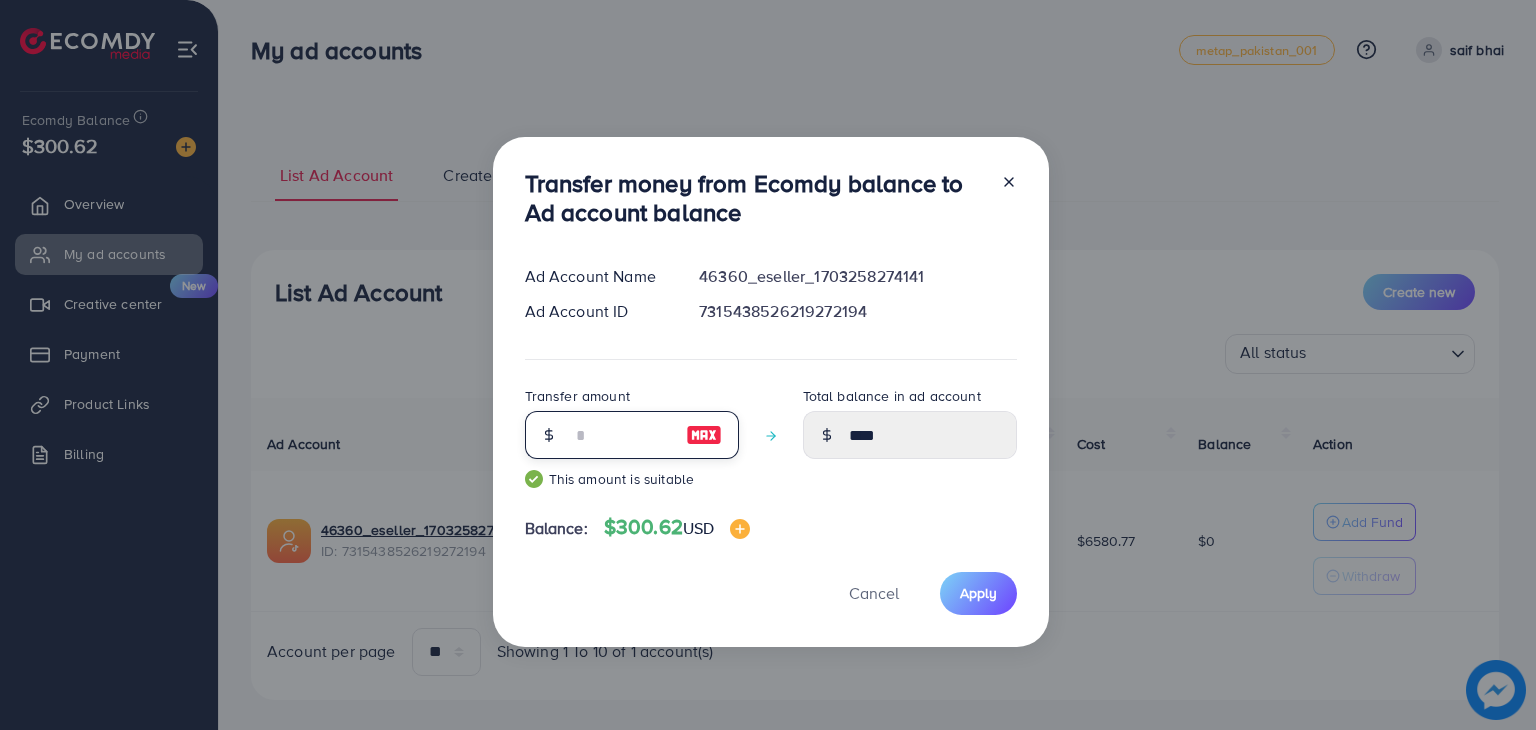 type on "*****" 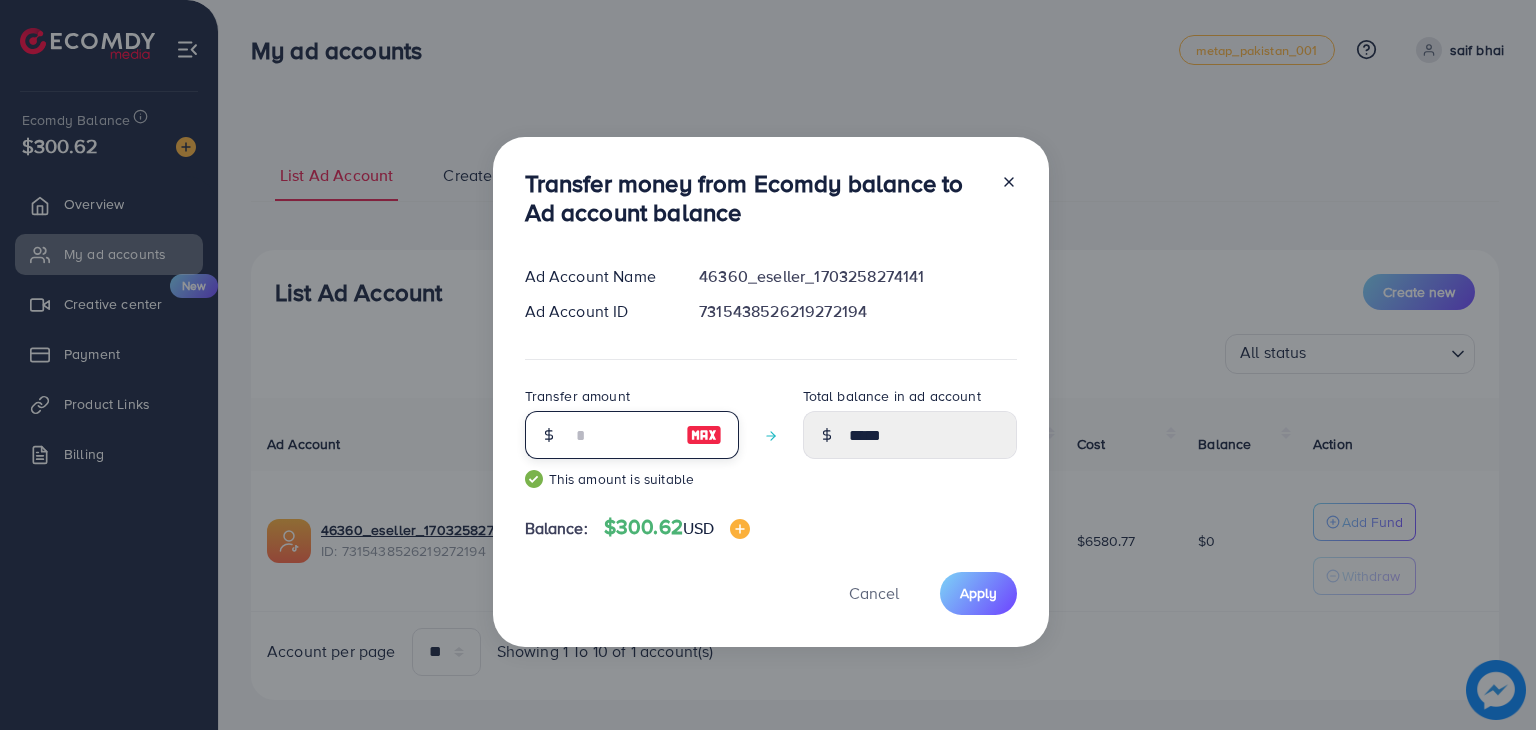 type on "***" 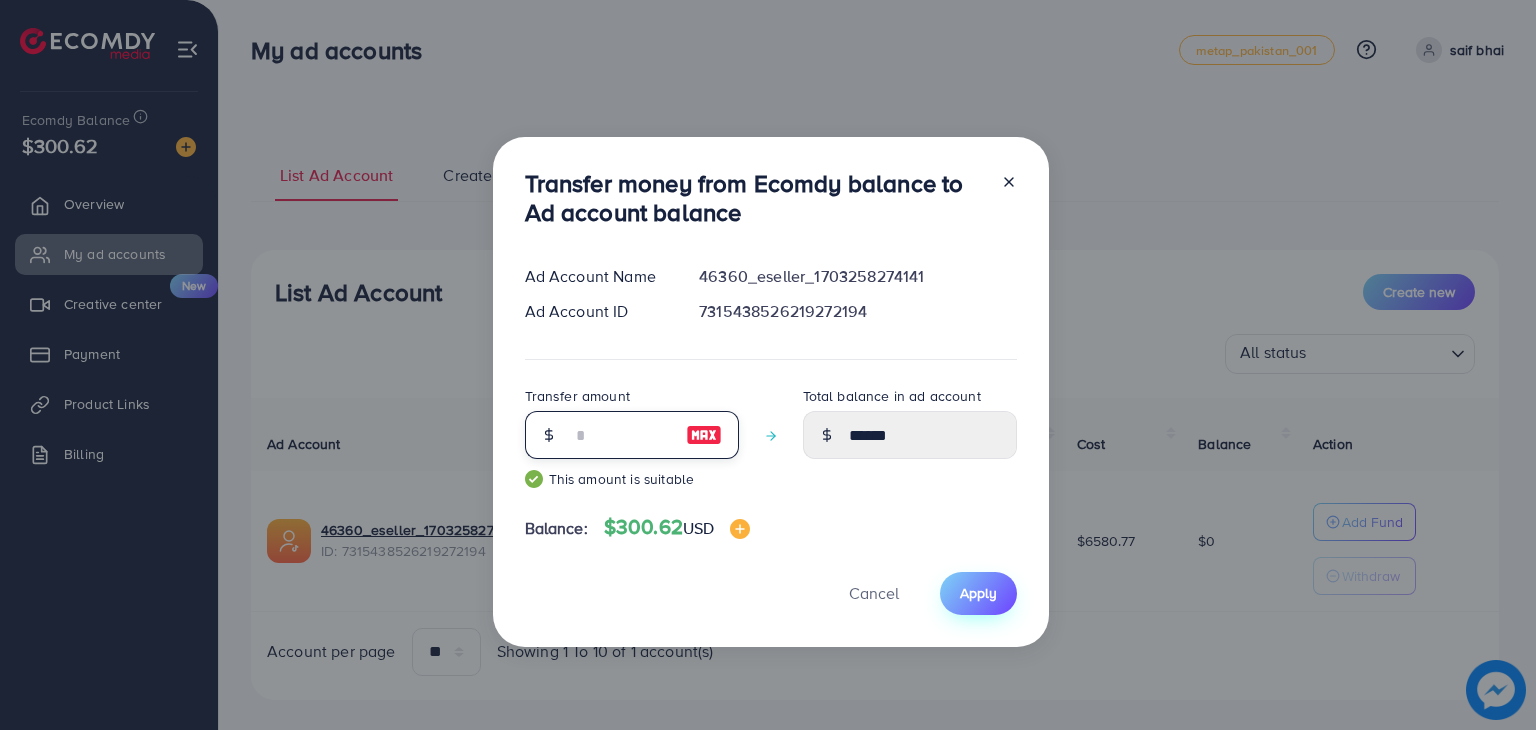type on "***" 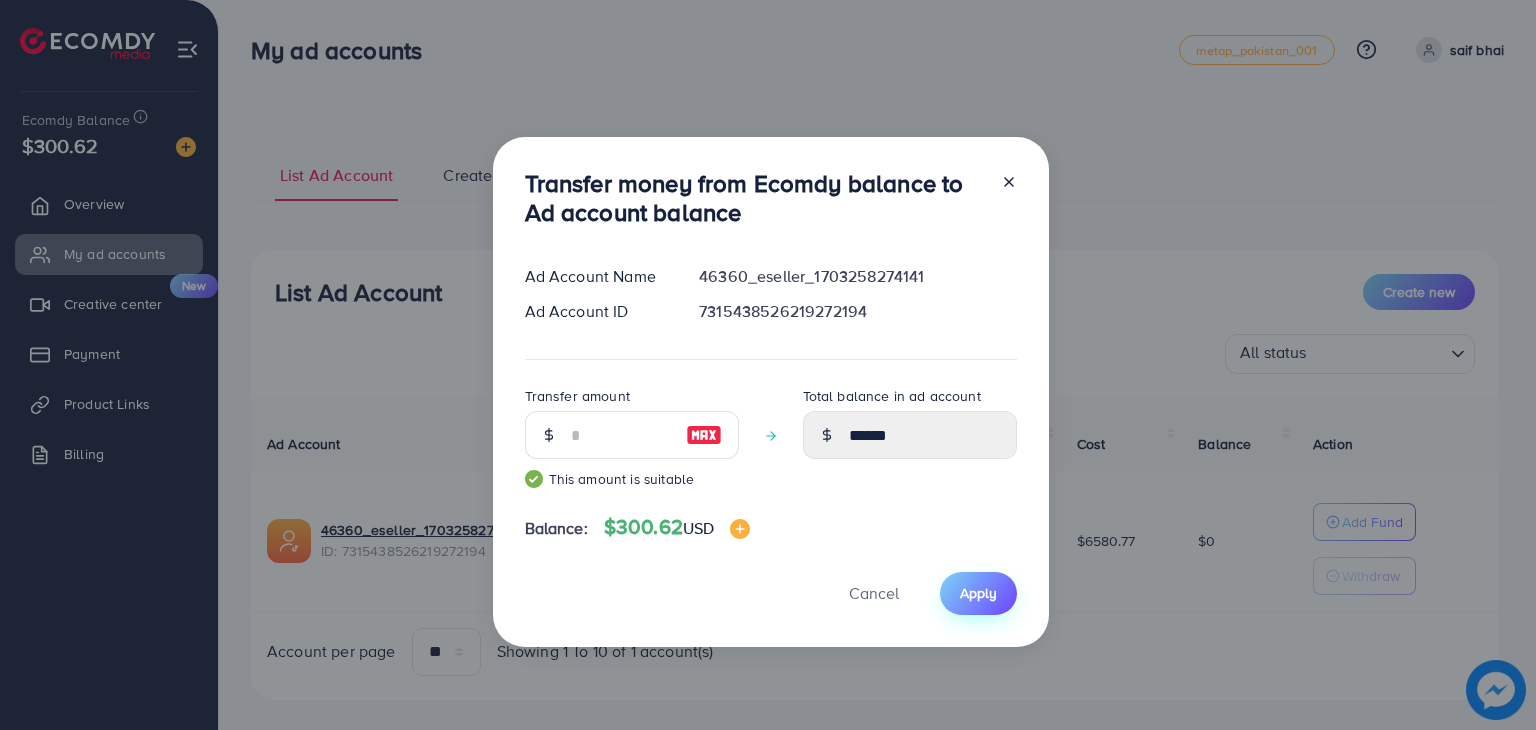 click on "Apply" at bounding box center [978, 593] 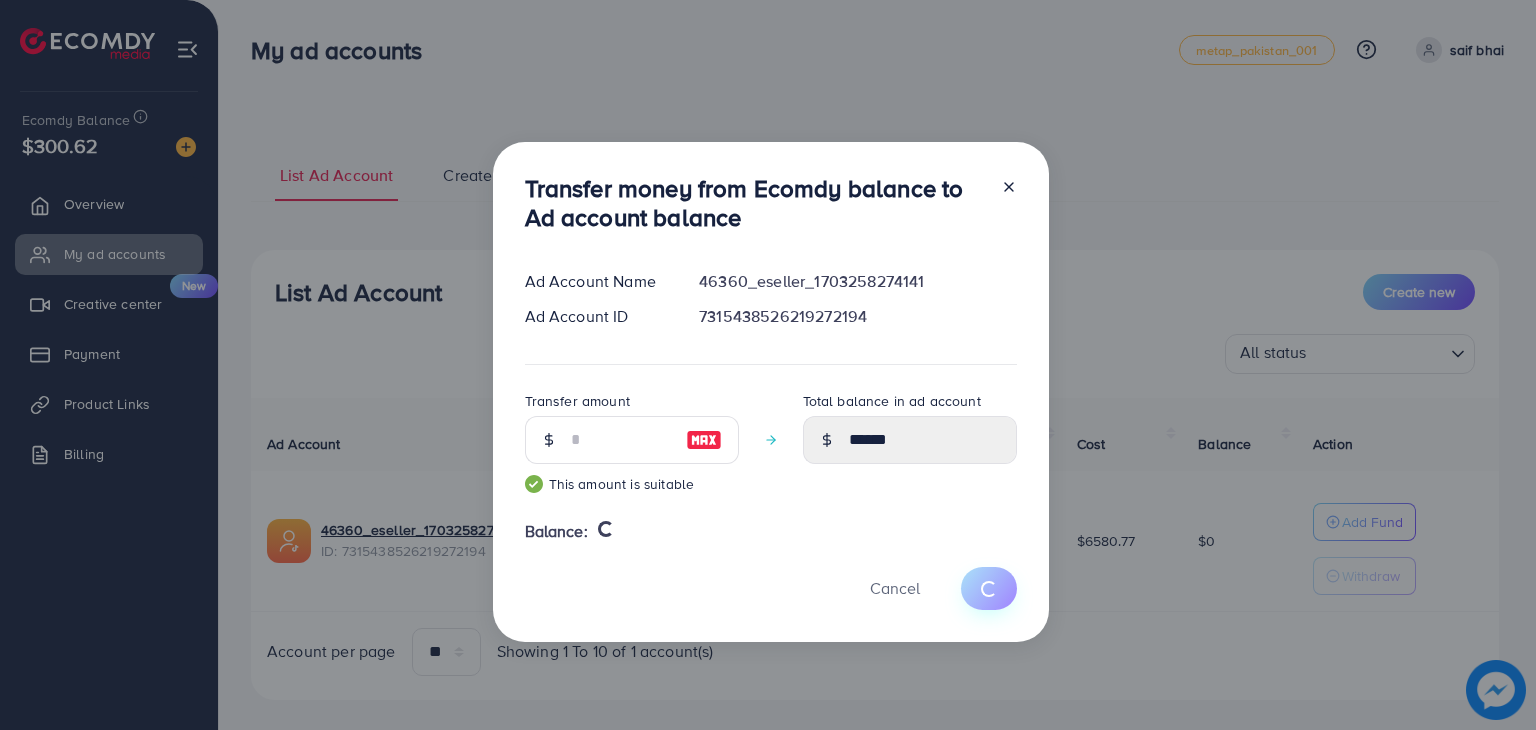 type 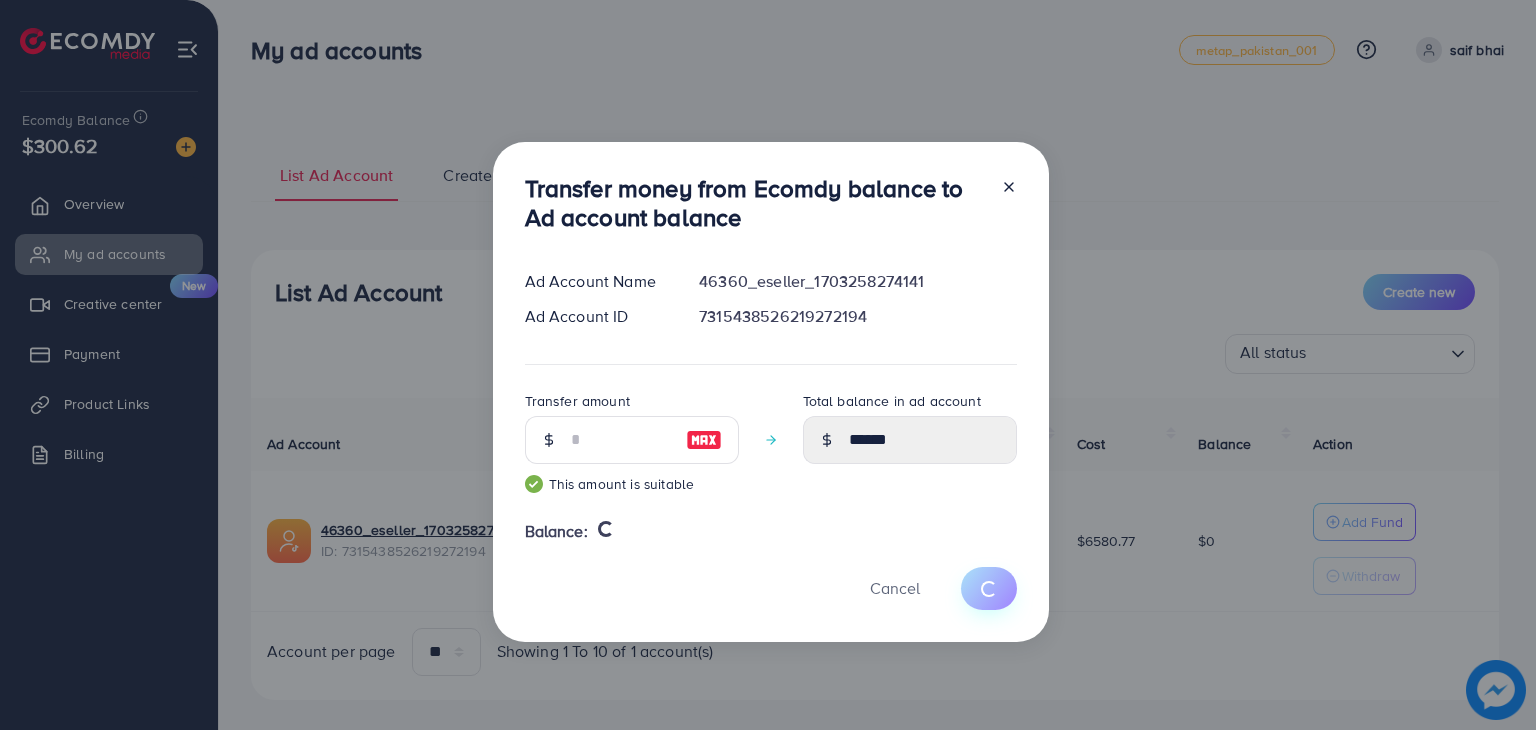 type on "*" 